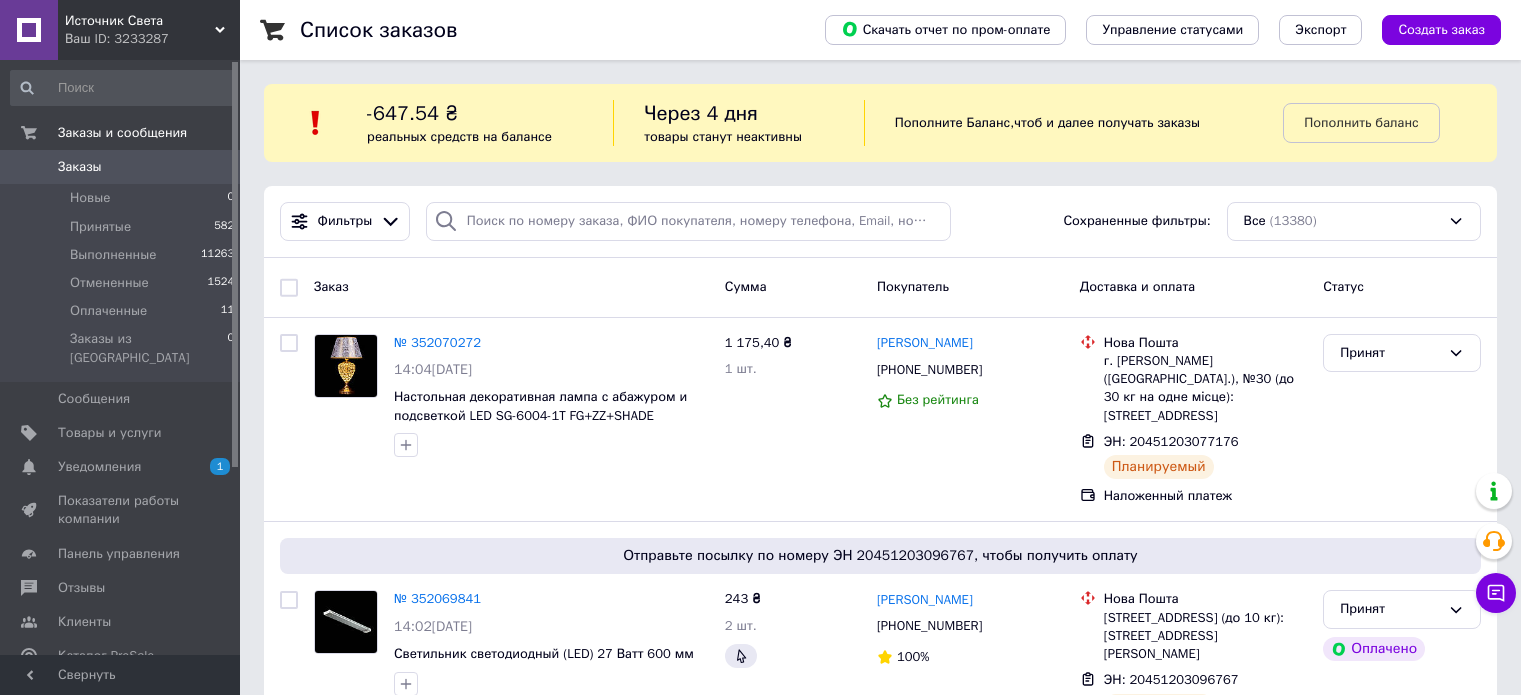 scroll, scrollTop: 0, scrollLeft: 0, axis: both 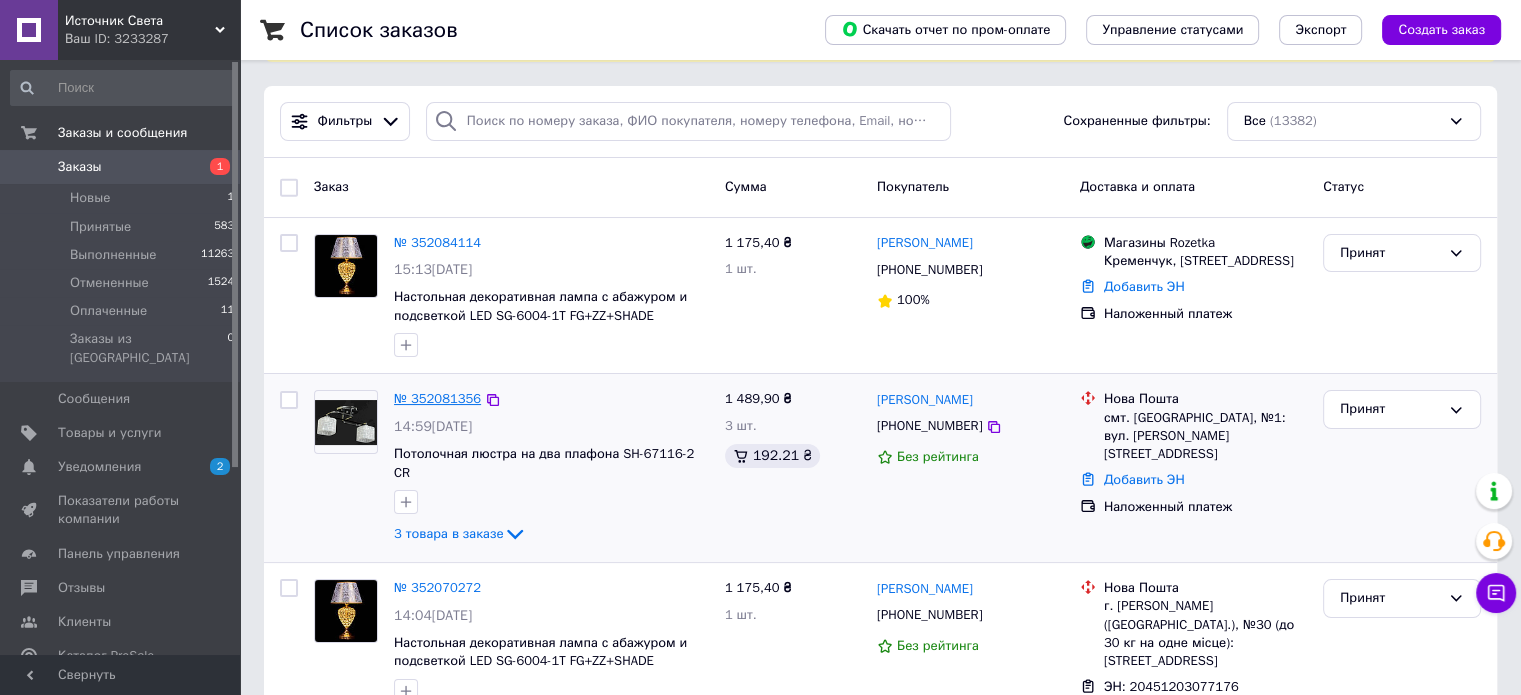 click on "№ 352081356" at bounding box center (437, 398) 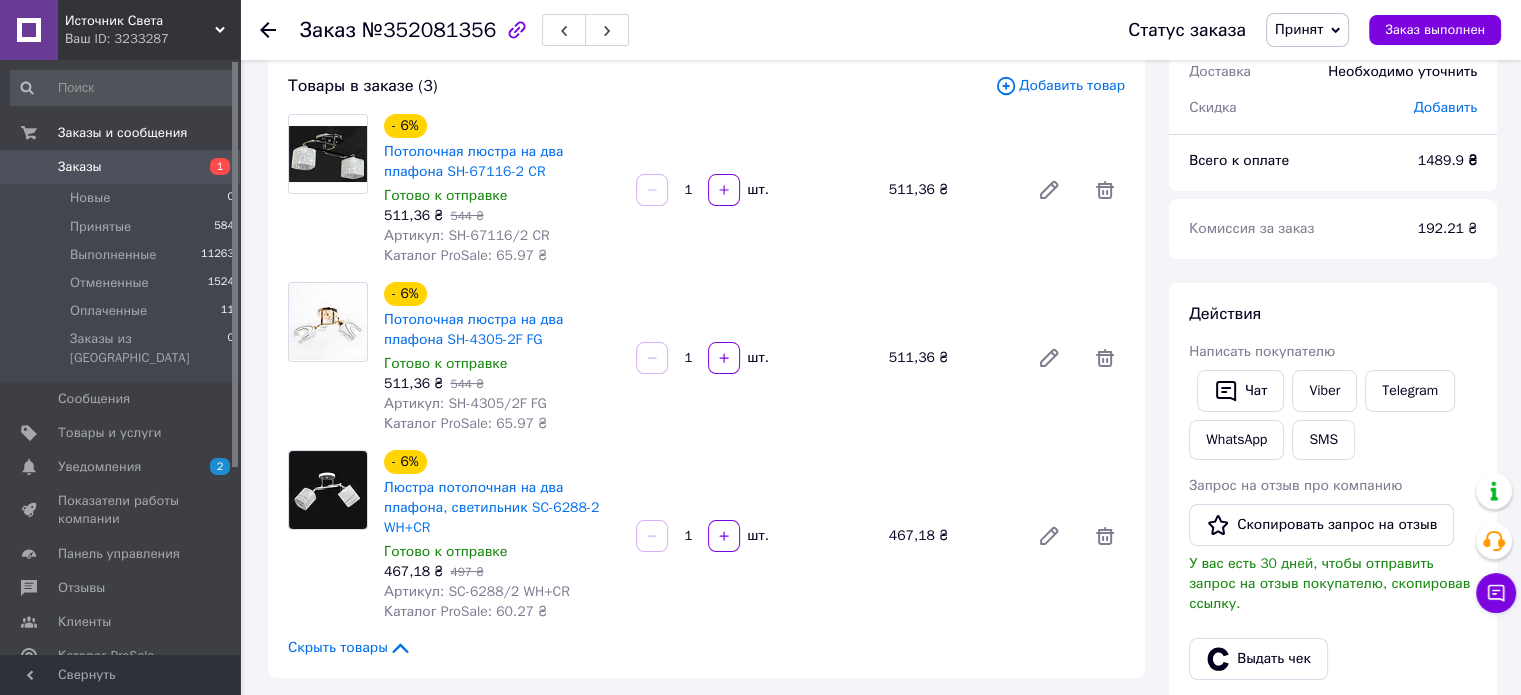 scroll, scrollTop: 0, scrollLeft: 0, axis: both 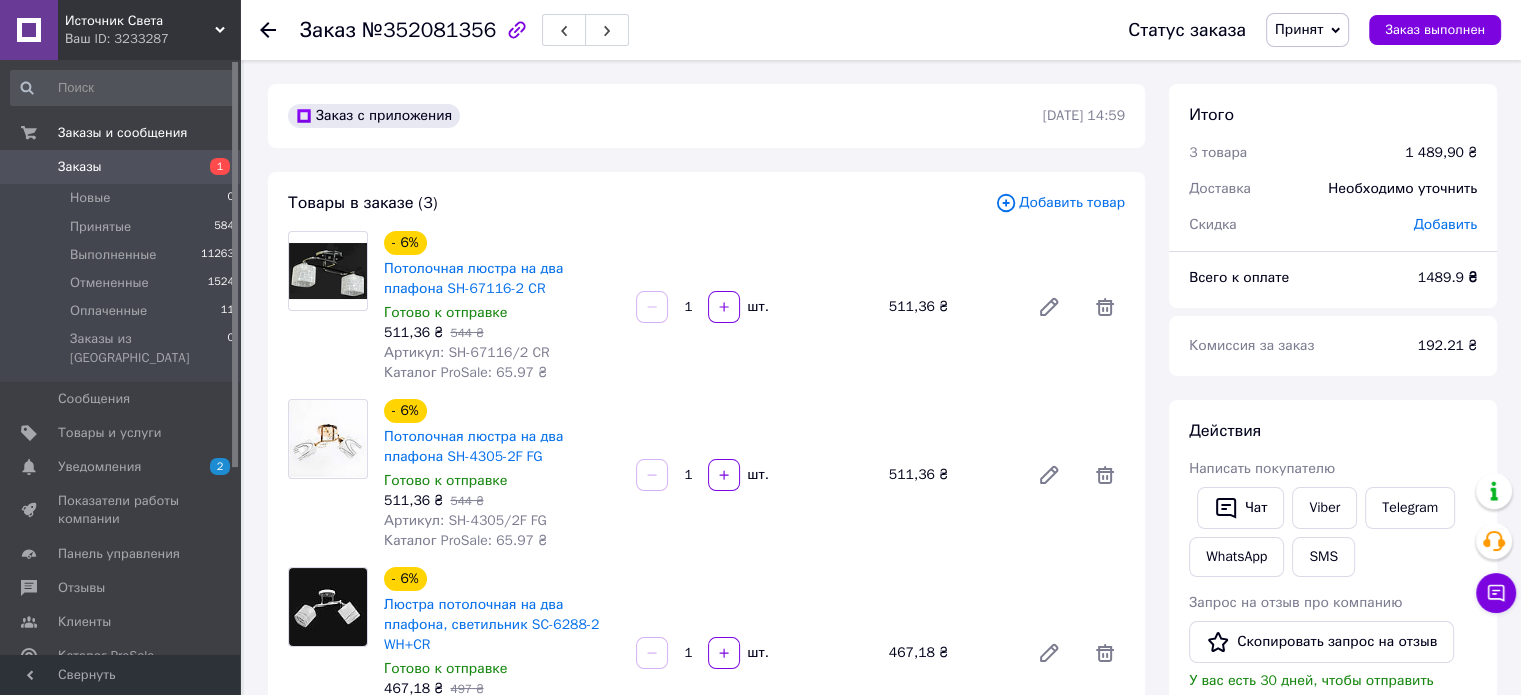 click 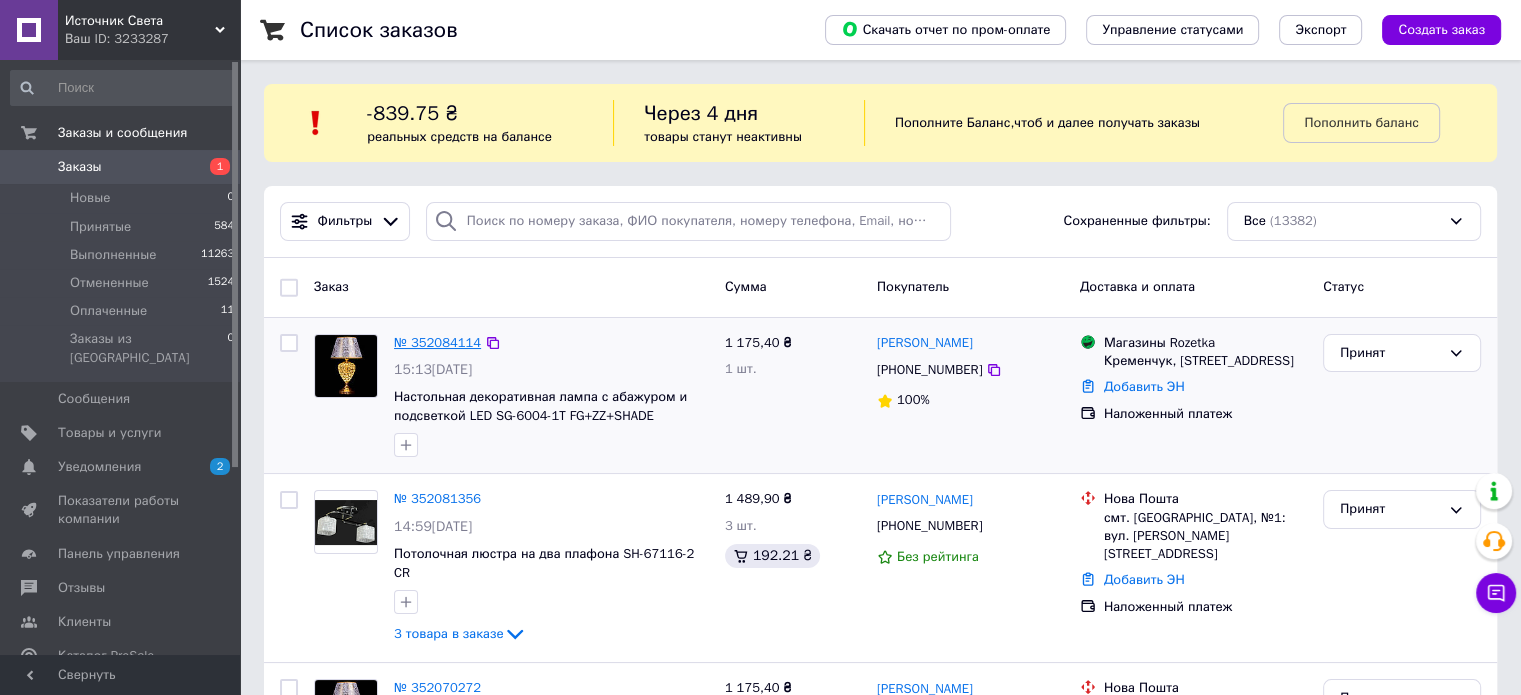 click on "№ 352084114" at bounding box center (437, 342) 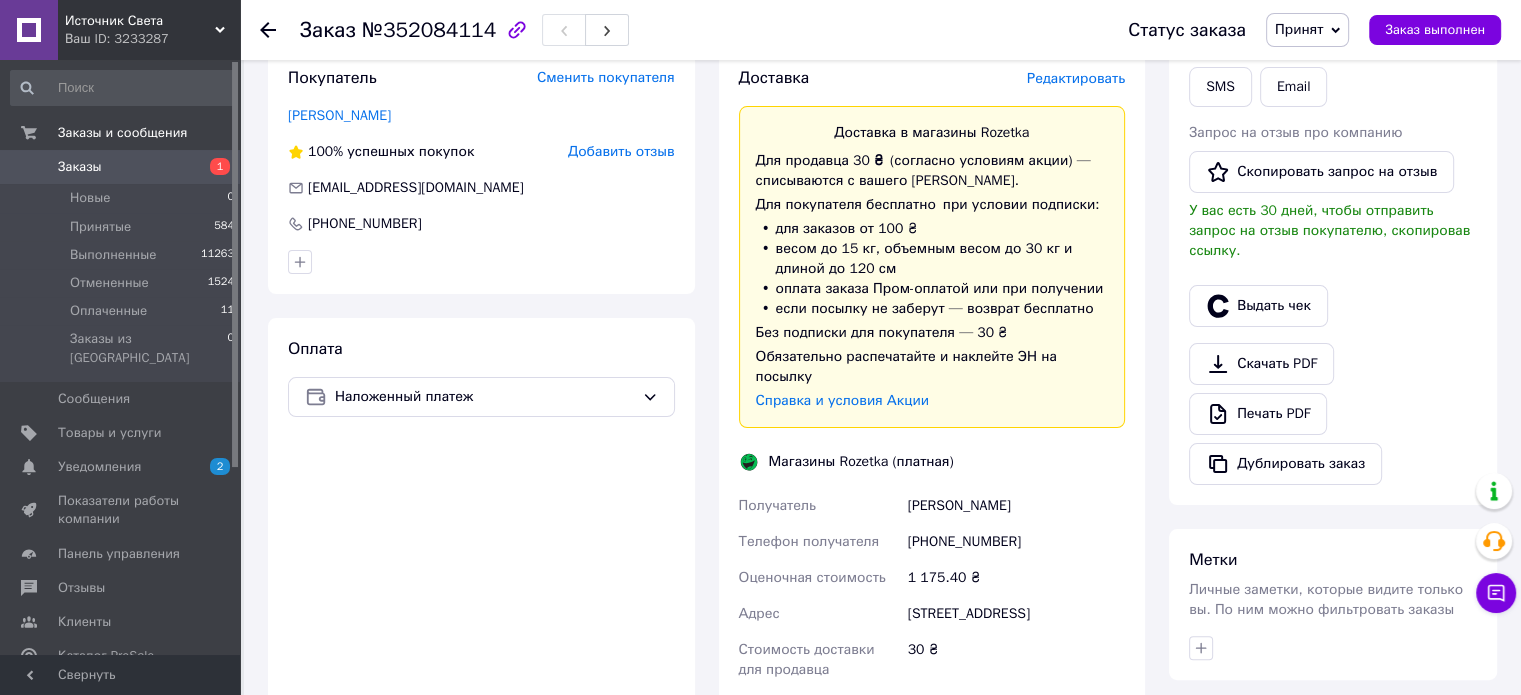 scroll, scrollTop: 500, scrollLeft: 0, axis: vertical 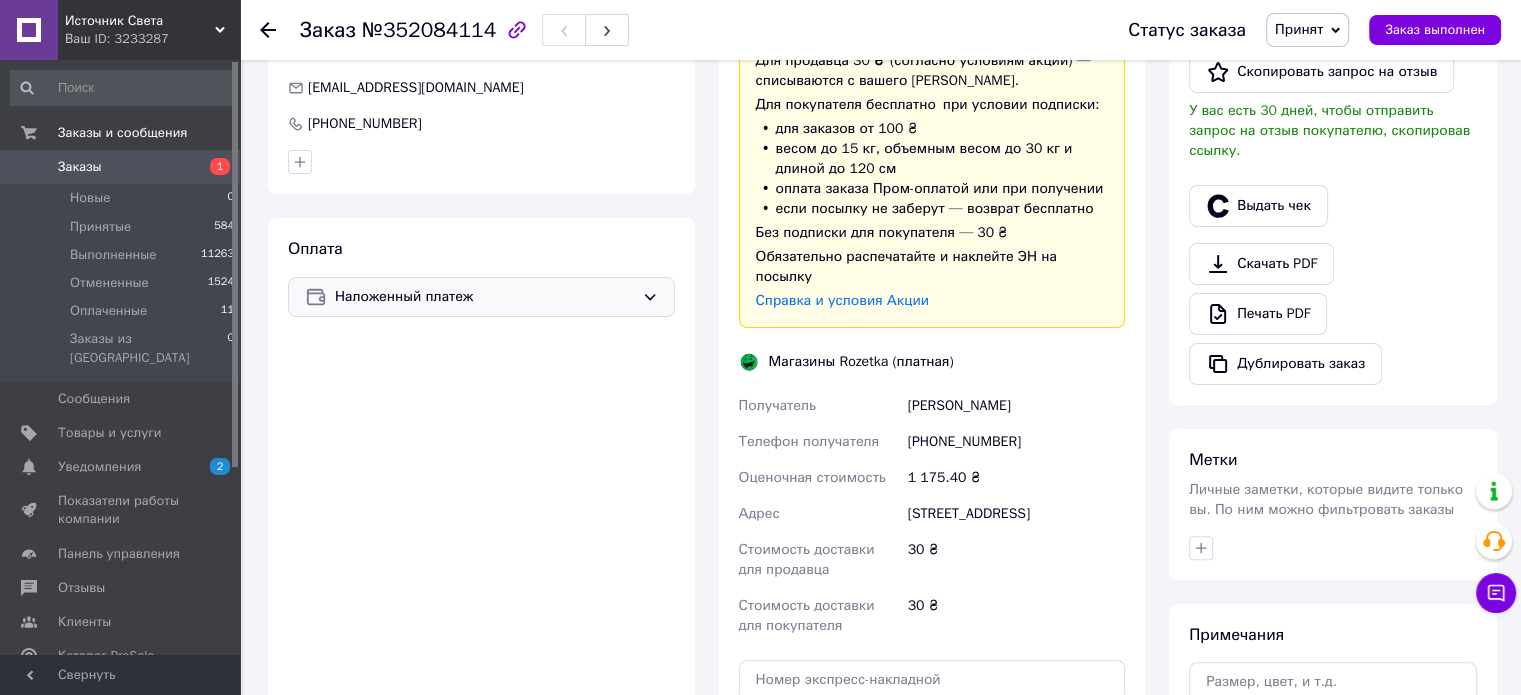 click 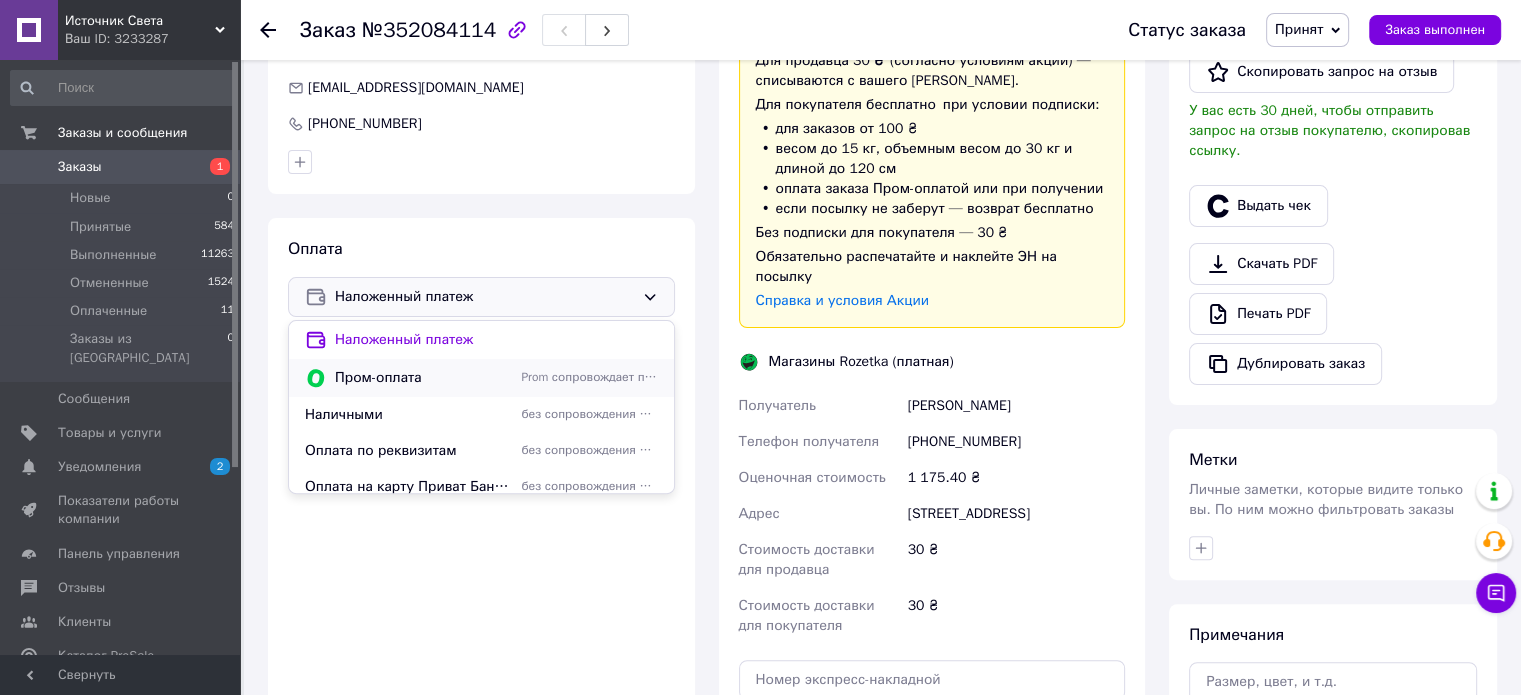 click on "Пром-оплата" at bounding box center (424, 378) 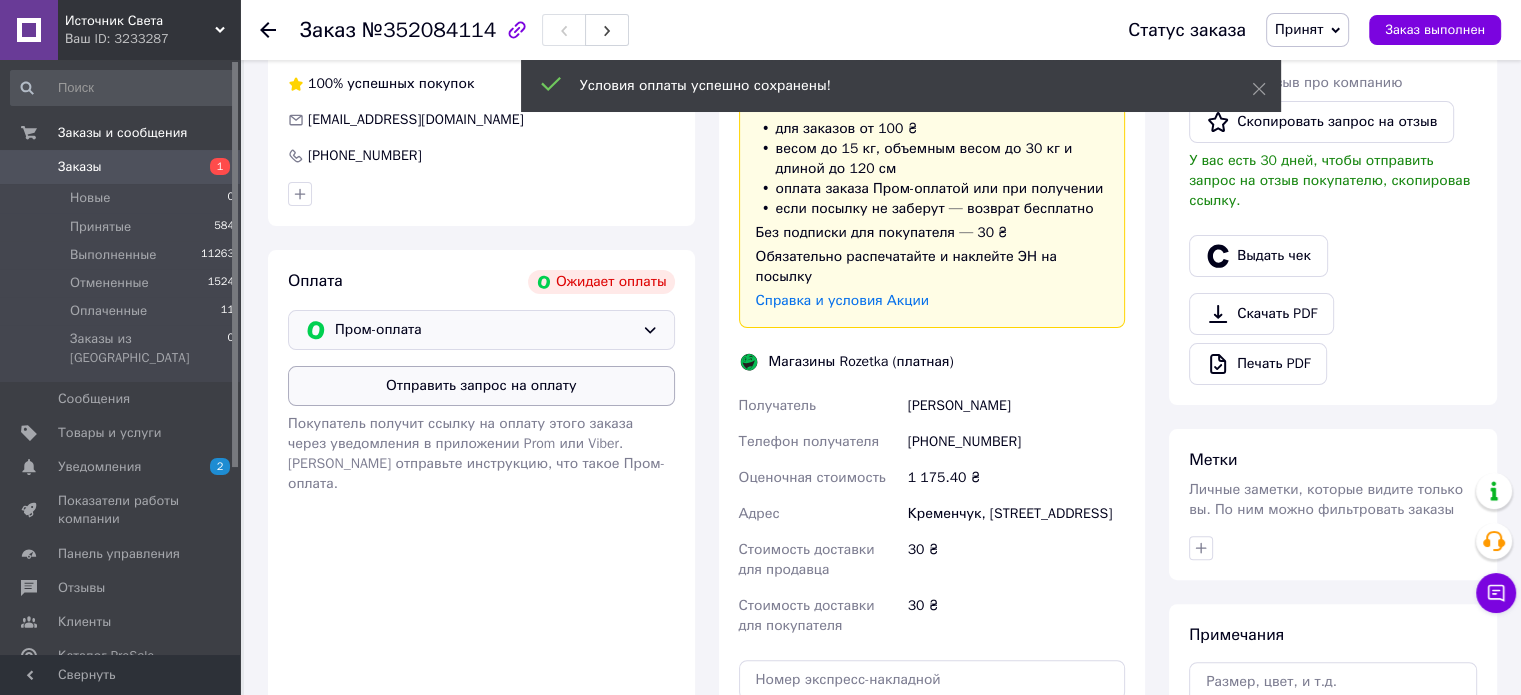 click on "Отправить запрос на оплату" at bounding box center [481, 386] 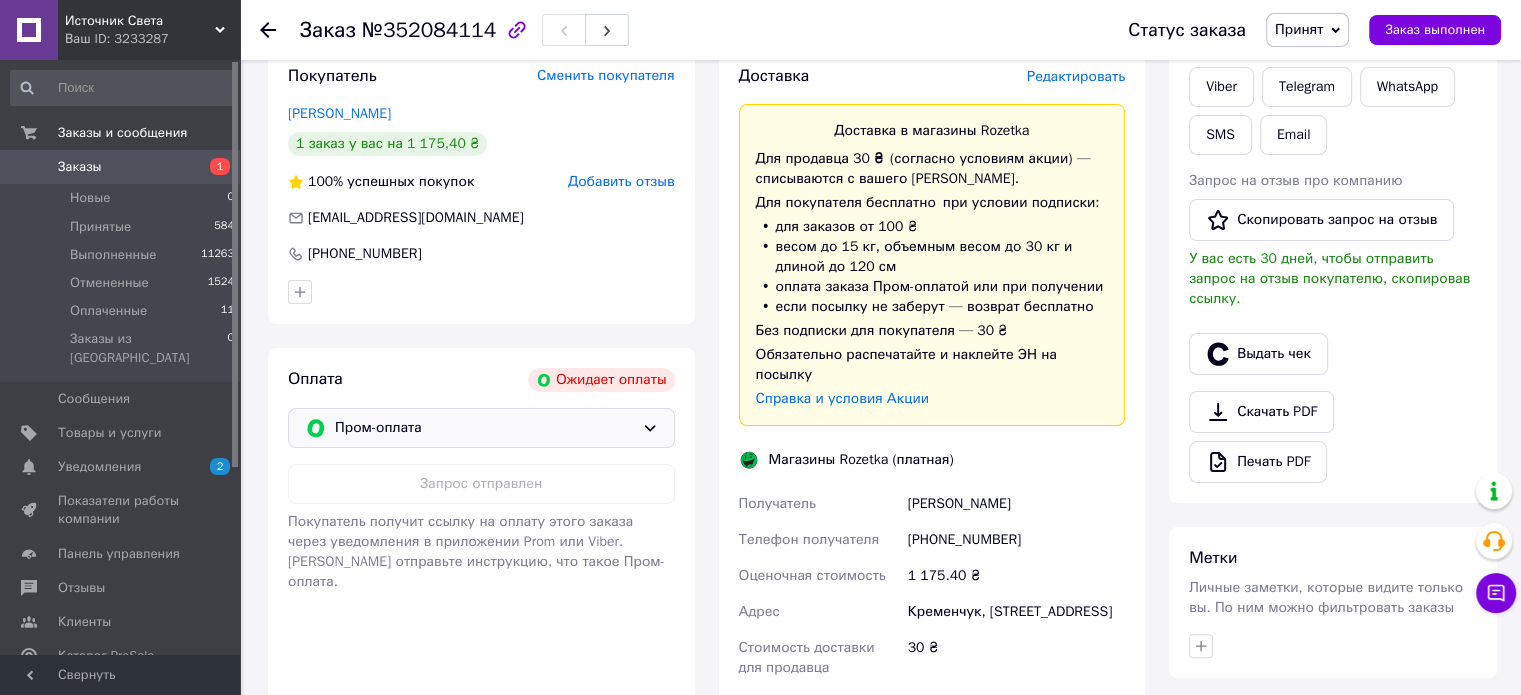 scroll, scrollTop: 300, scrollLeft: 0, axis: vertical 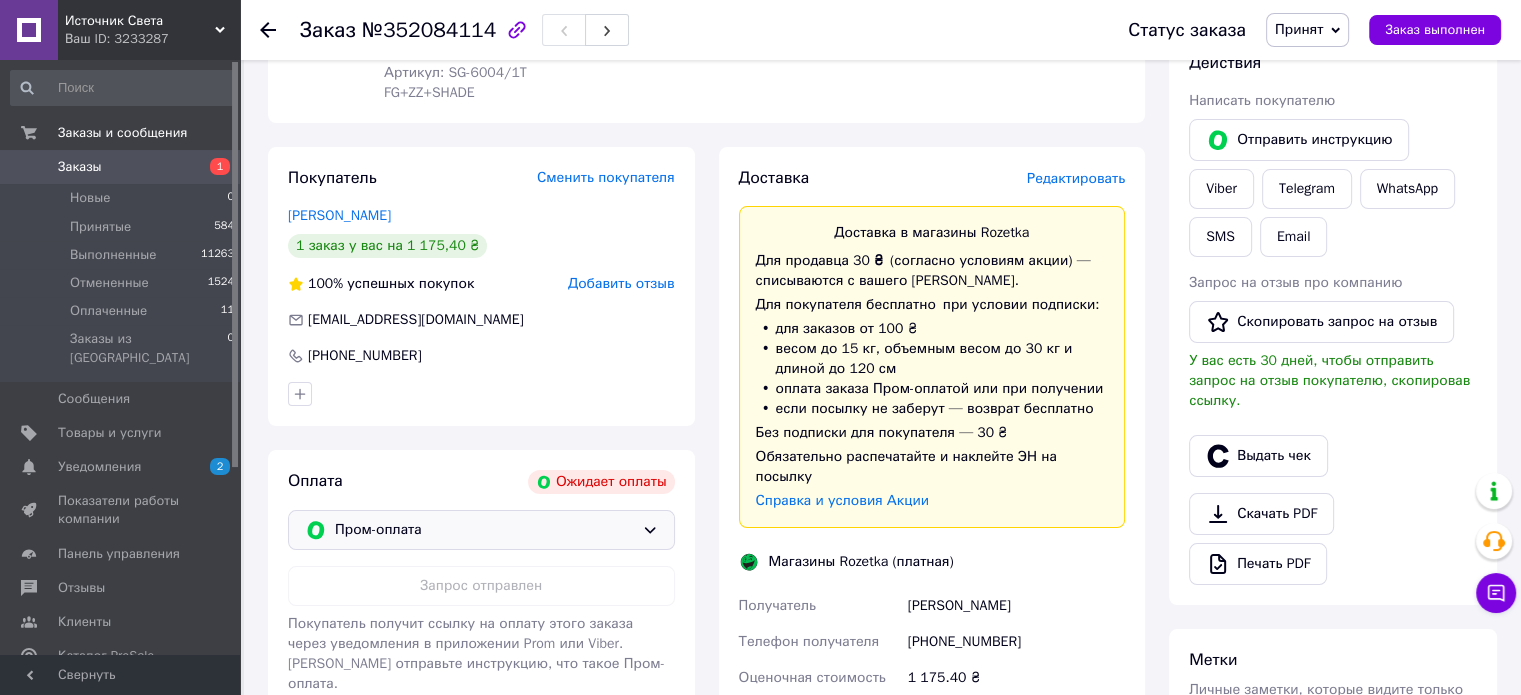 click 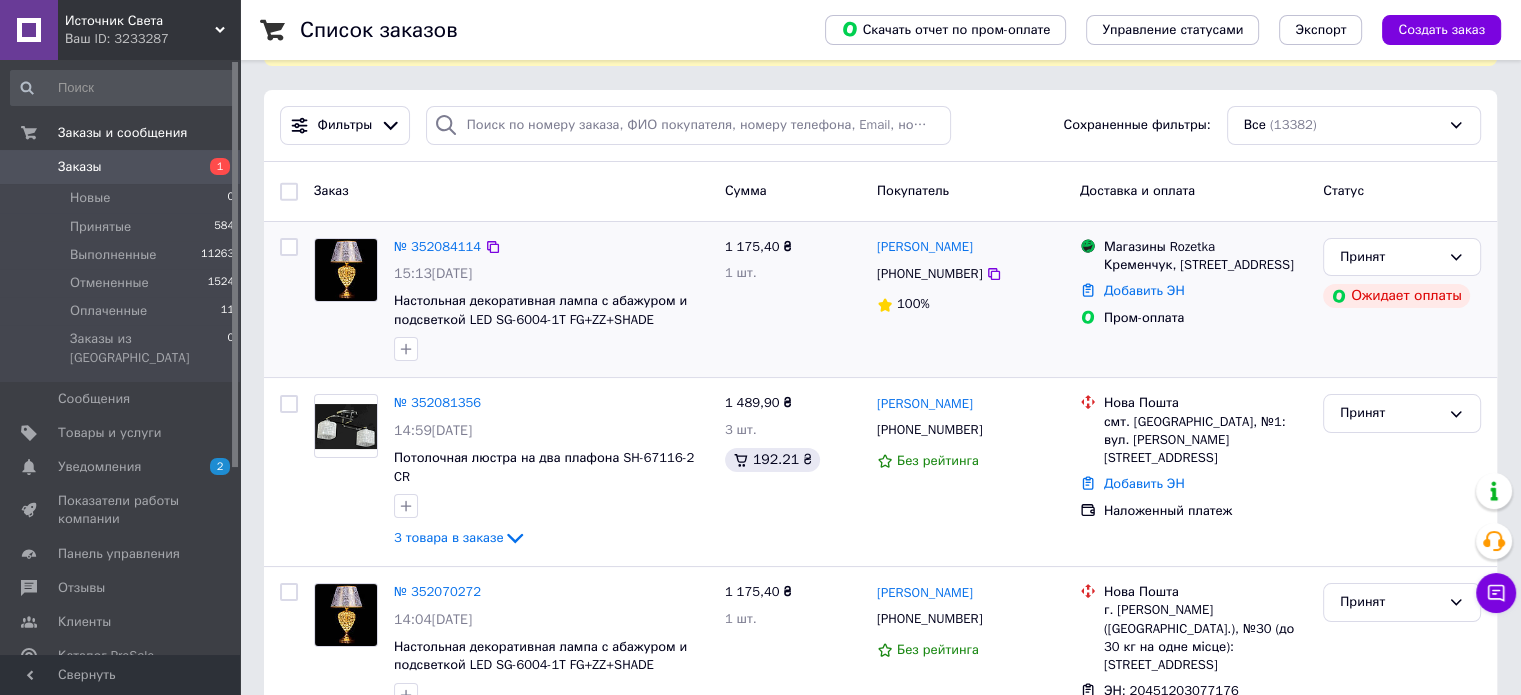 scroll, scrollTop: 100, scrollLeft: 0, axis: vertical 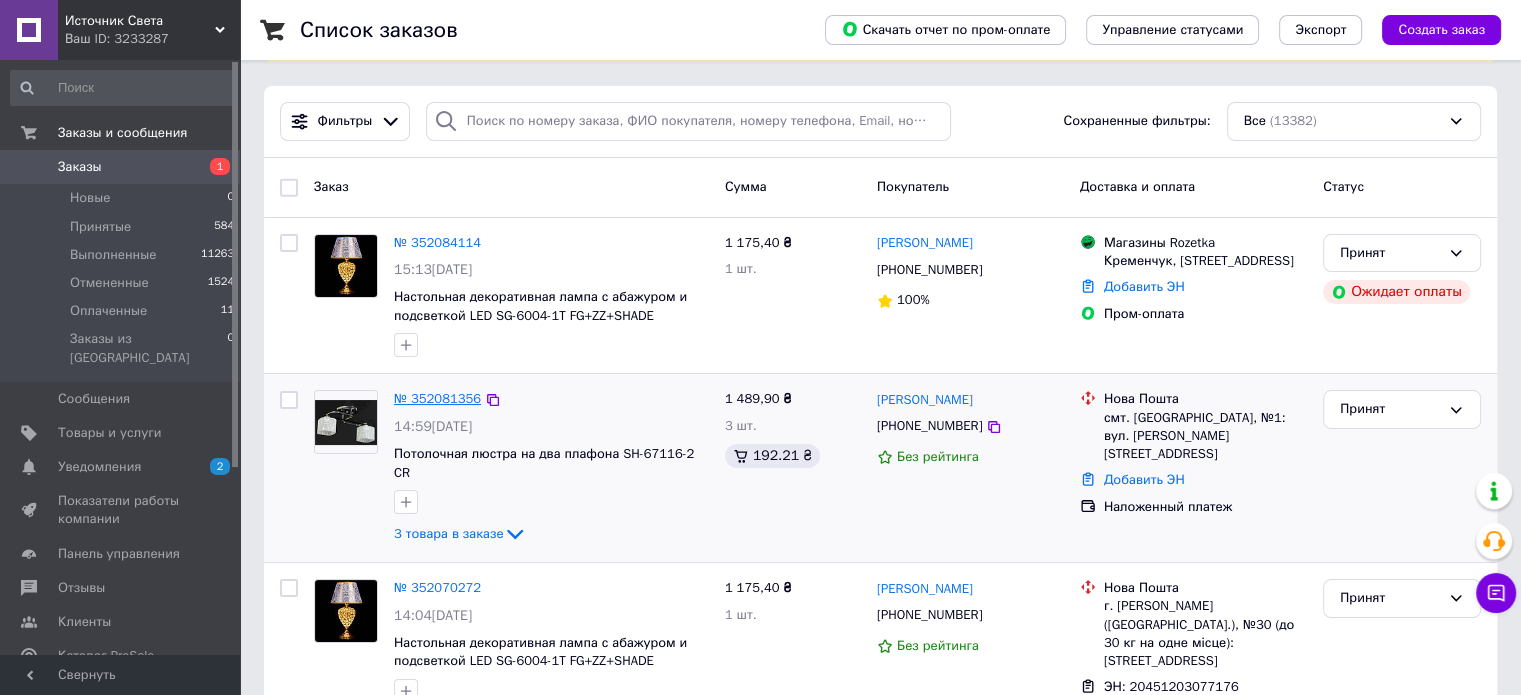 click on "№ 352081356" at bounding box center [437, 398] 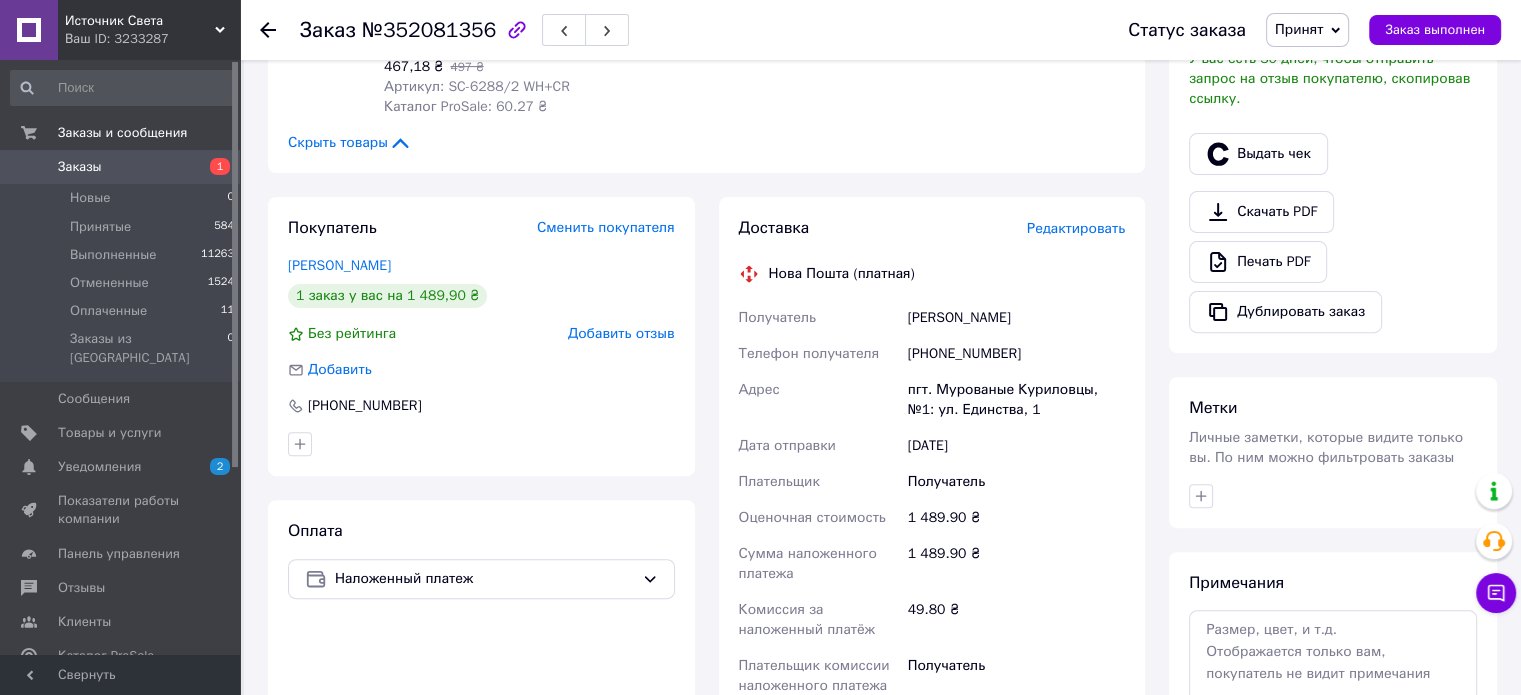 scroll, scrollTop: 700, scrollLeft: 0, axis: vertical 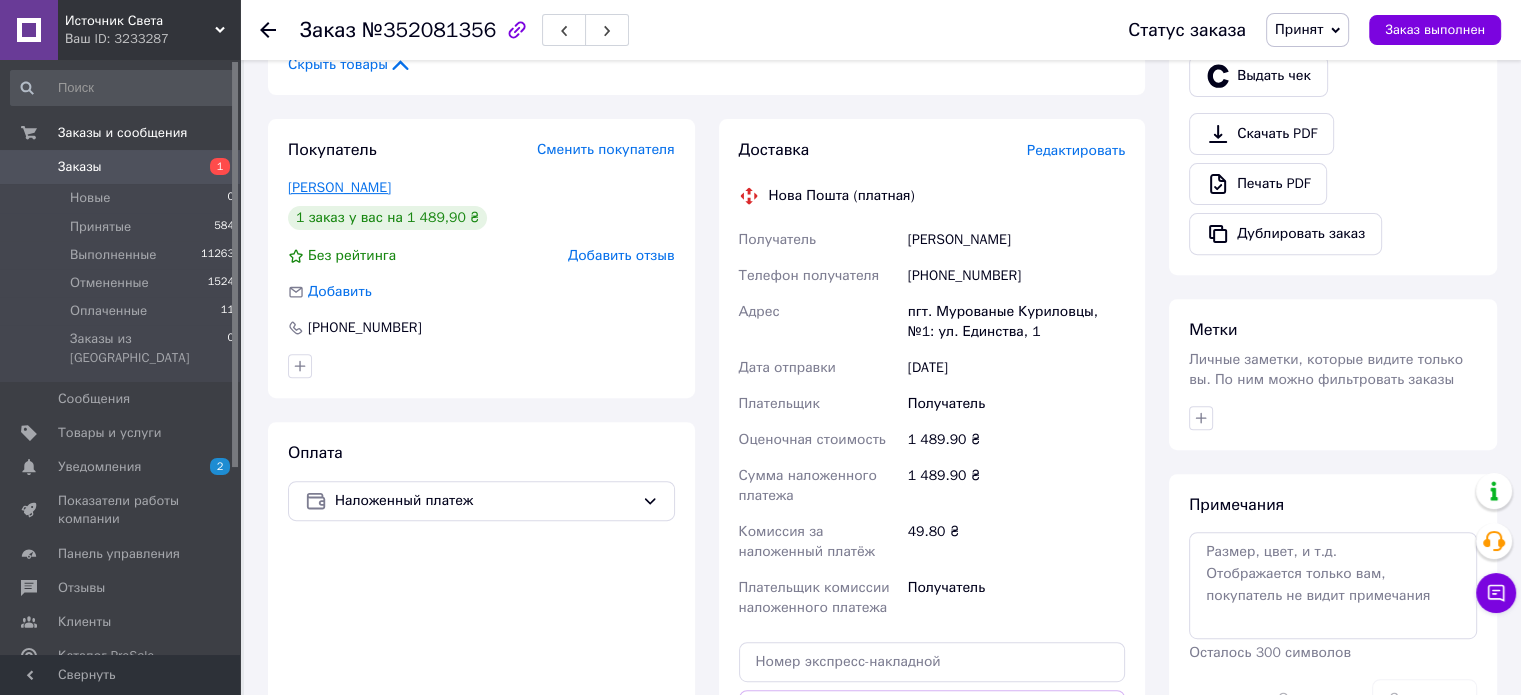 click on "Костик Юлія" at bounding box center (339, 187) 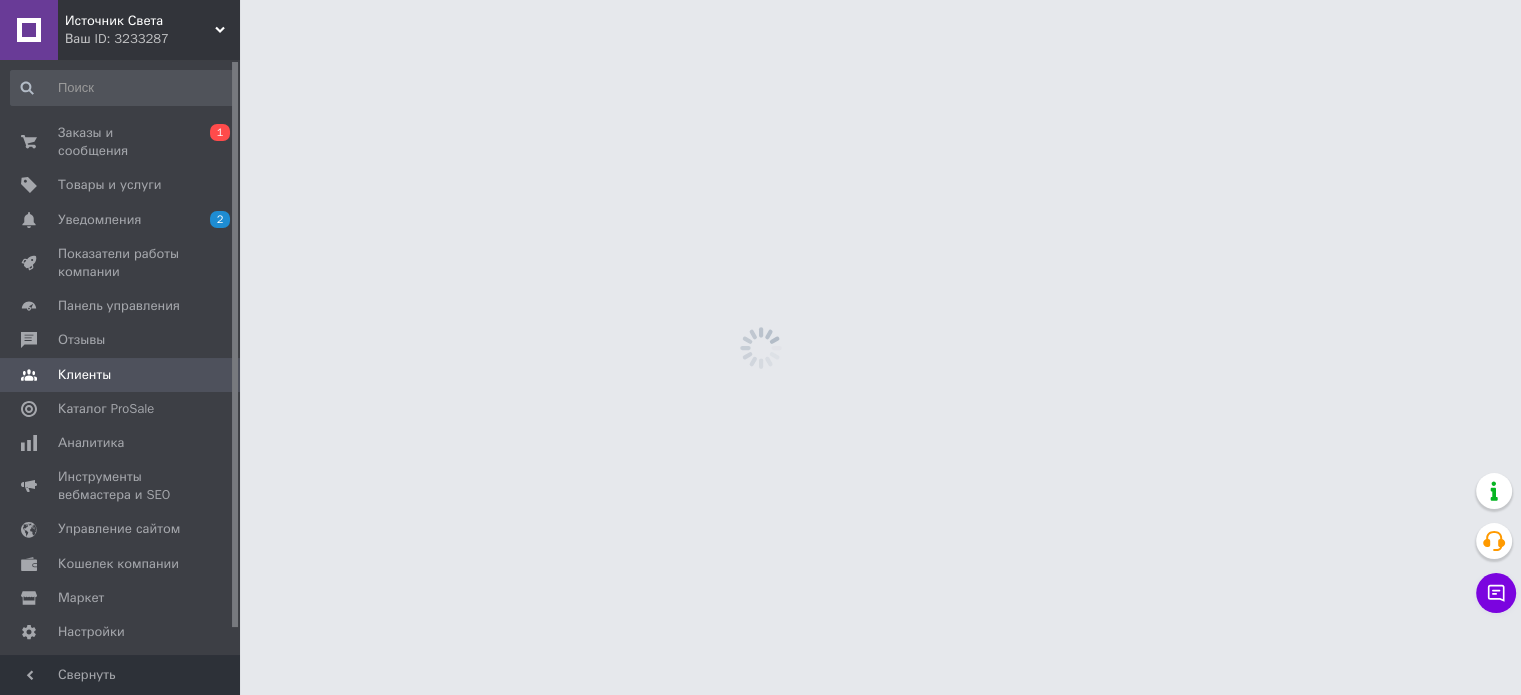 scroll, scrollTop: 0, scrollLeft: 0, axis: both 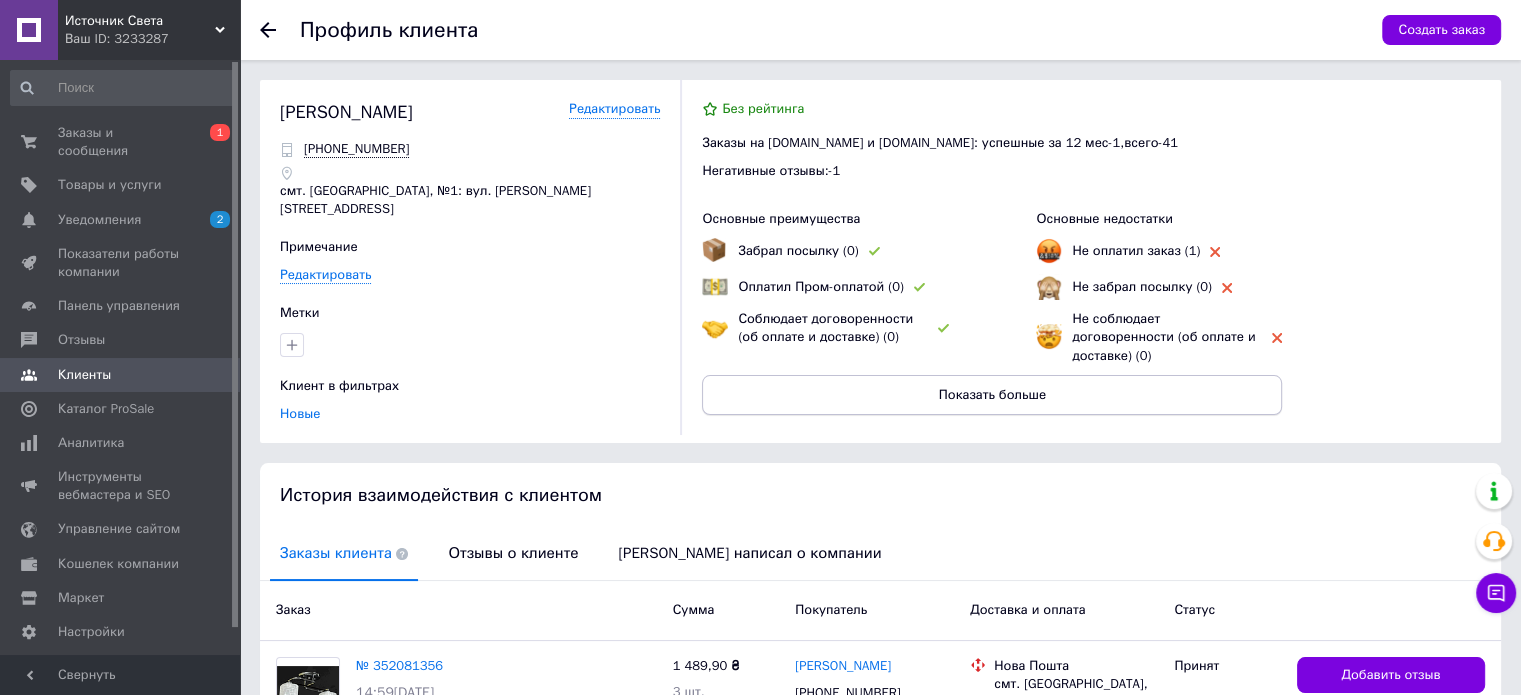 click on "Показать больше" at bounding box center (992, 395) 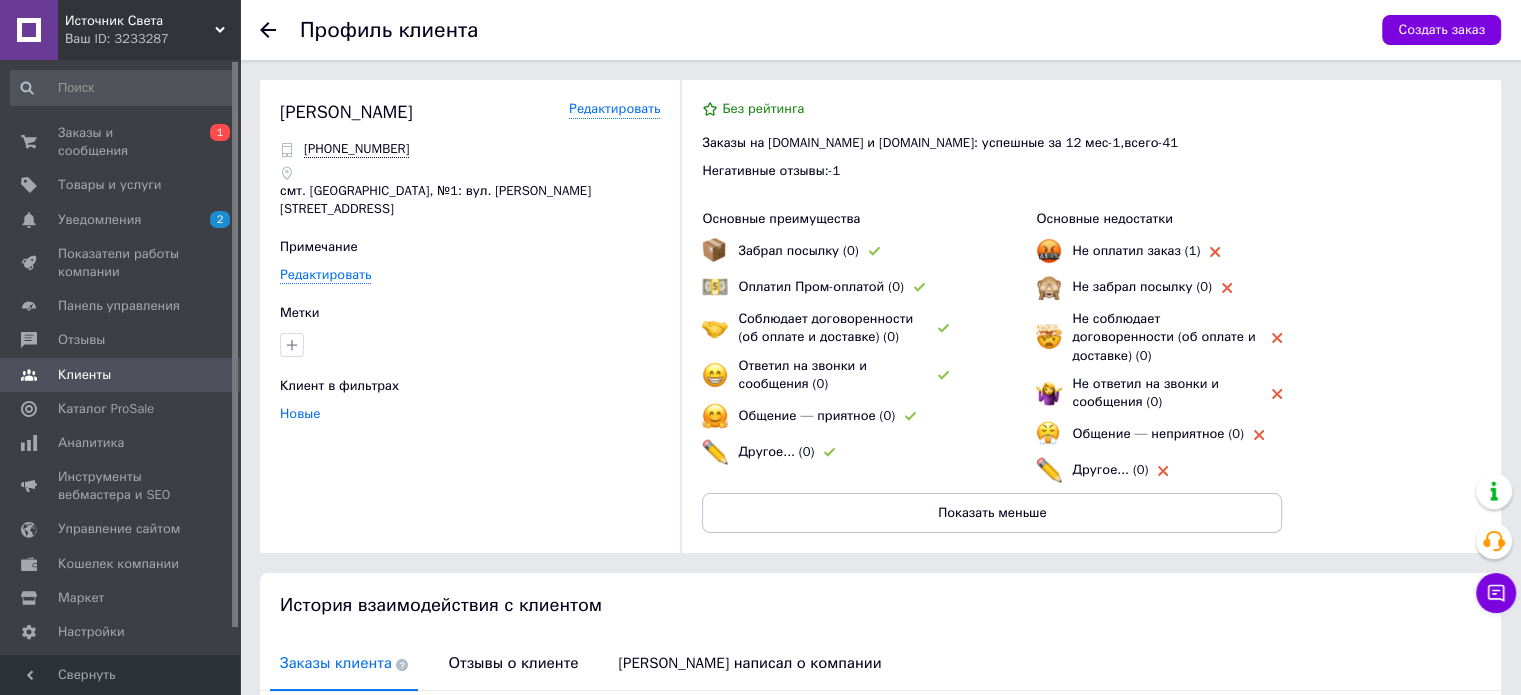 click 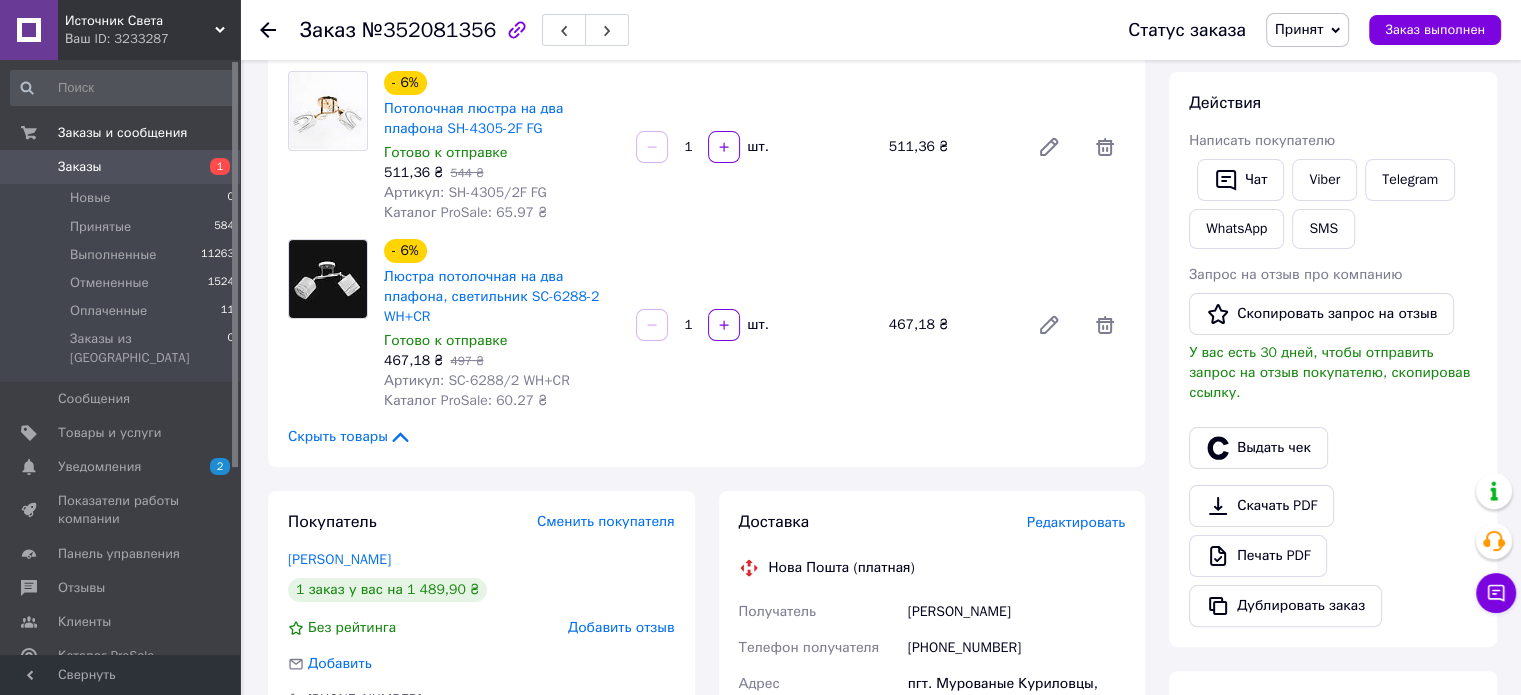 scroll, scrollTop: 319, scrollLeft: 0, axis: vertical 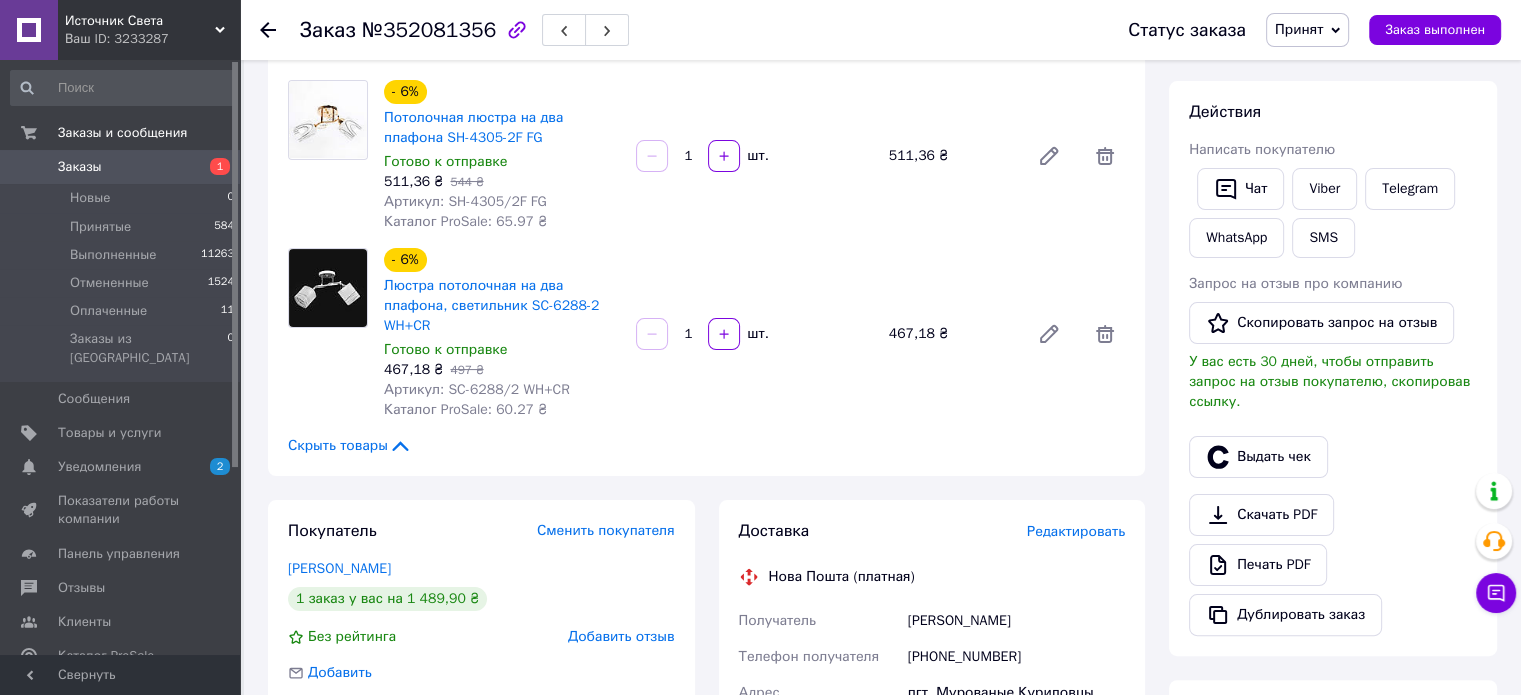 click 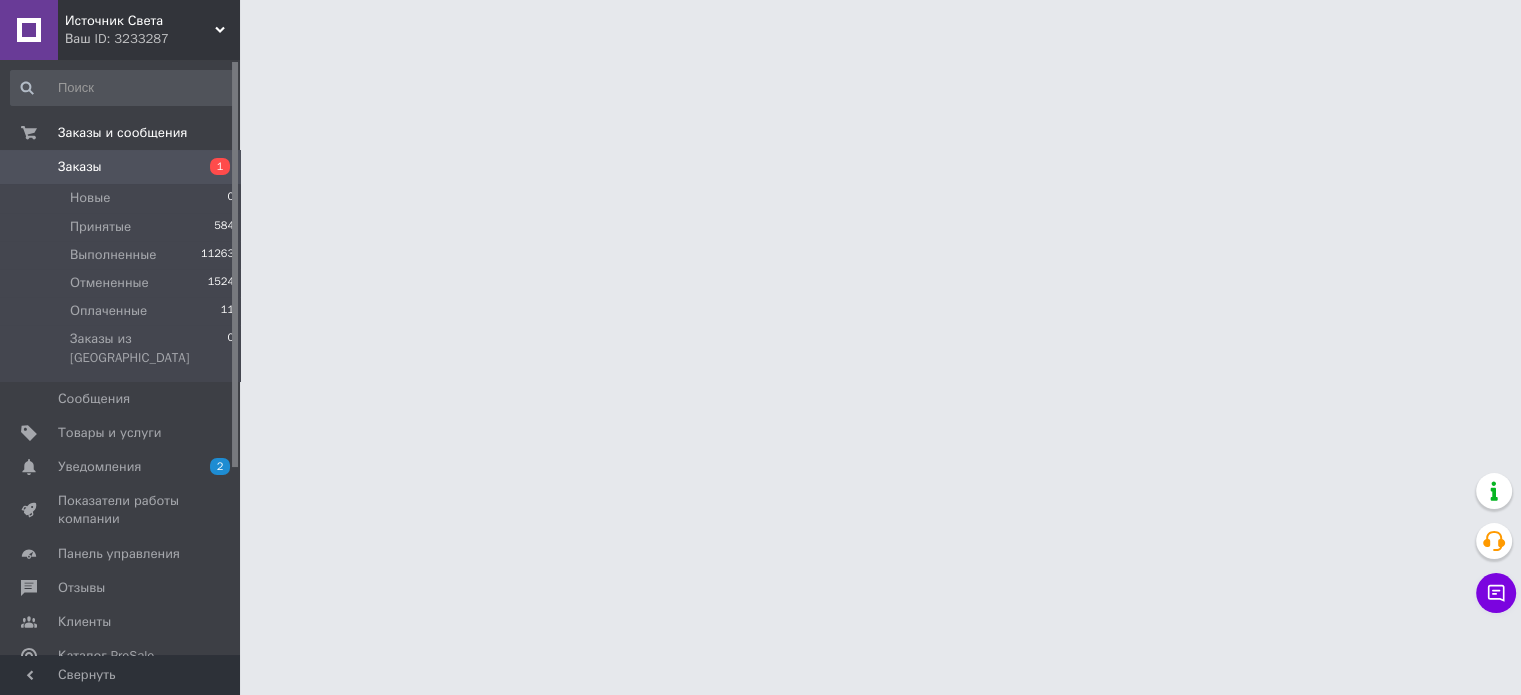 scroll, scrollTop: 0, scrollLeft: 0, axis: both 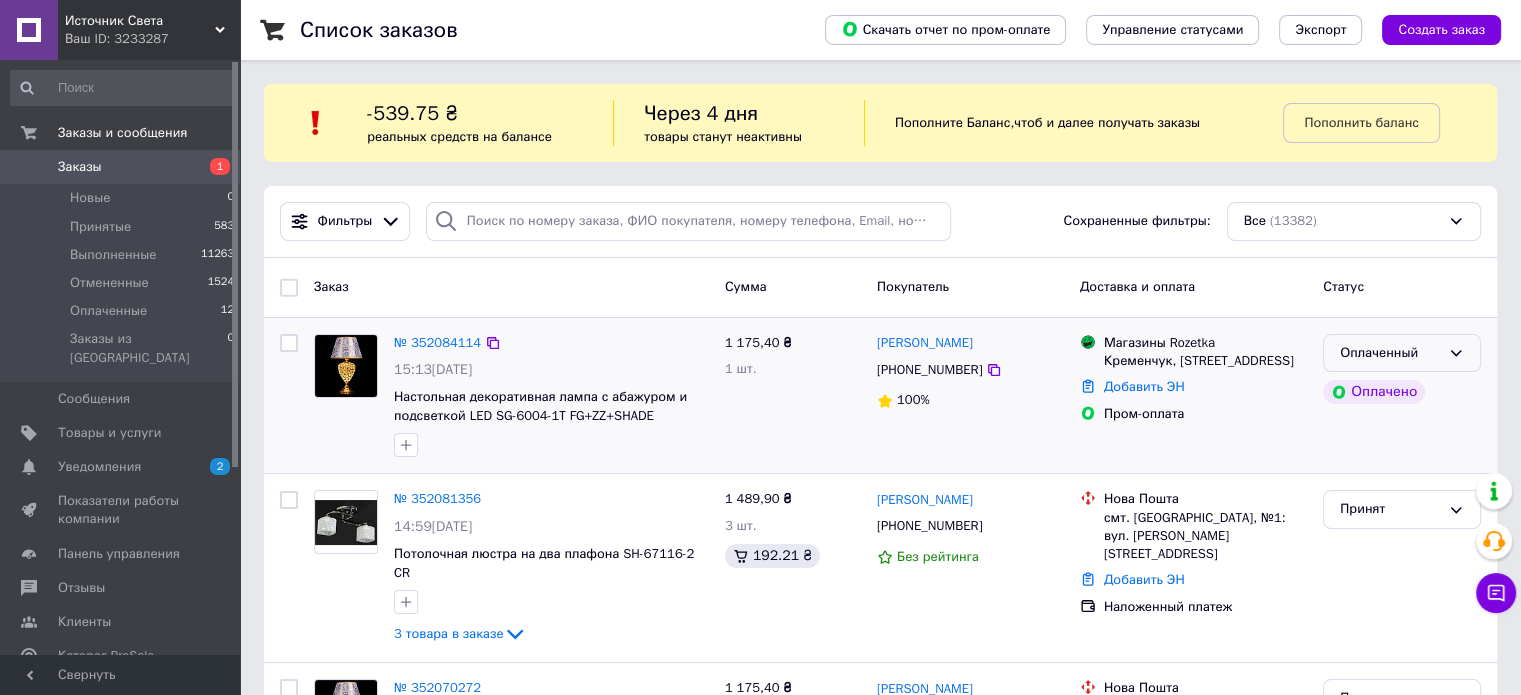 click on "Оплаченный" at bounding box center (1390, 353) 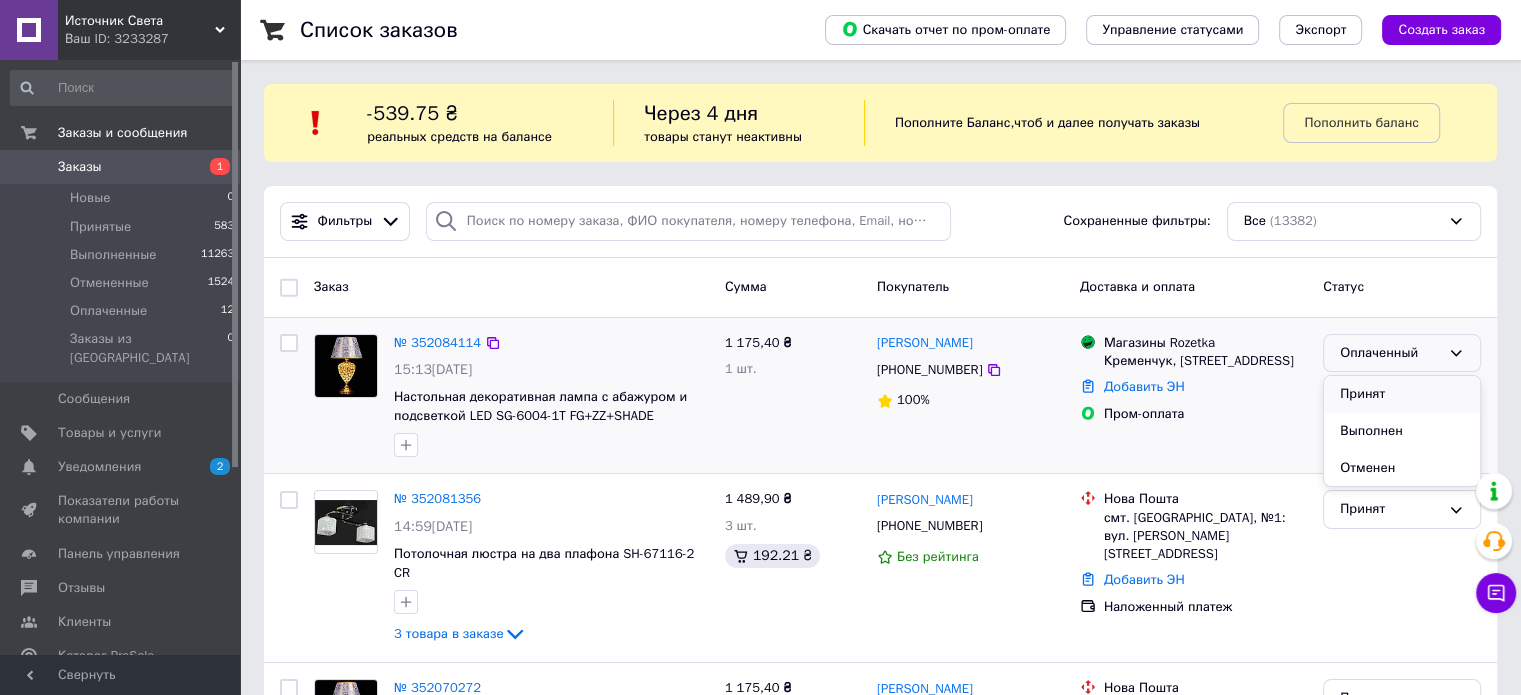click on "Принят" at bounding box center (1402, 394) 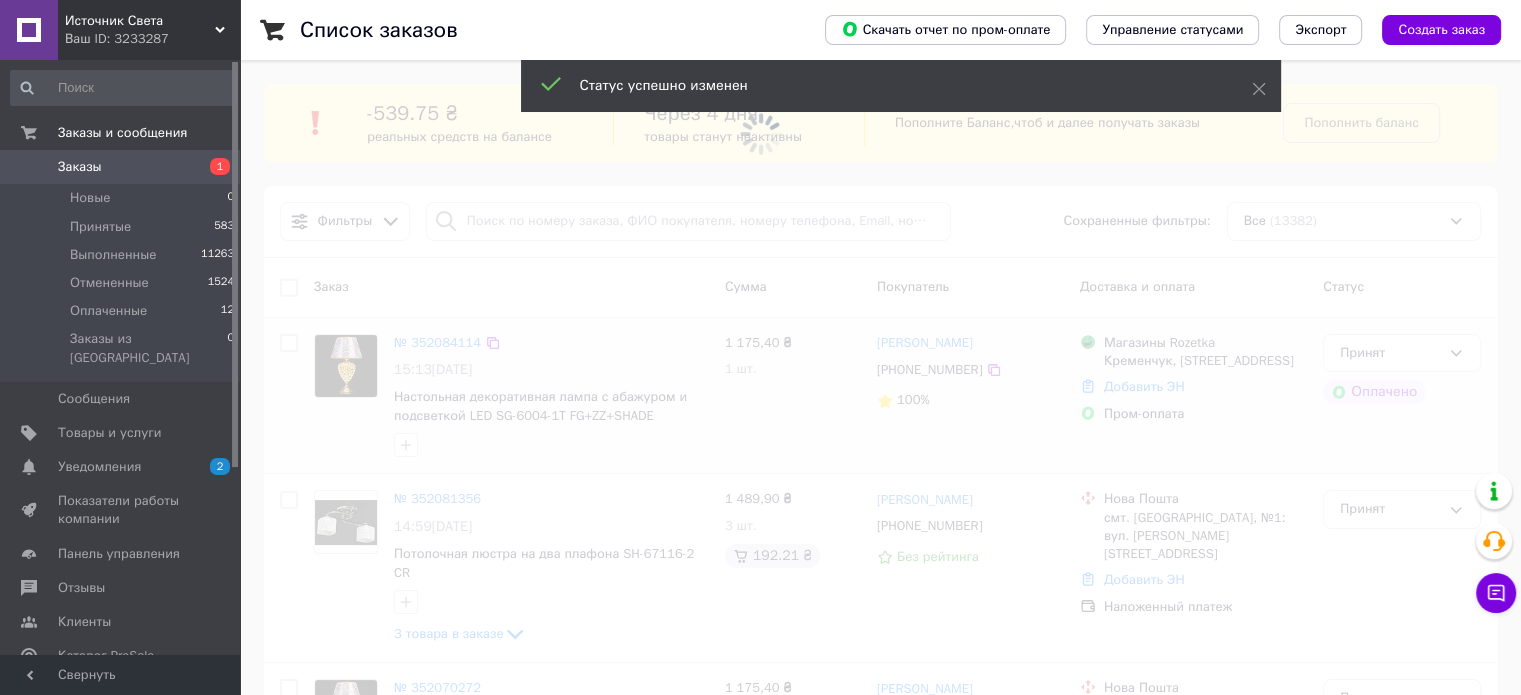 click at bounding box center (760, 347) 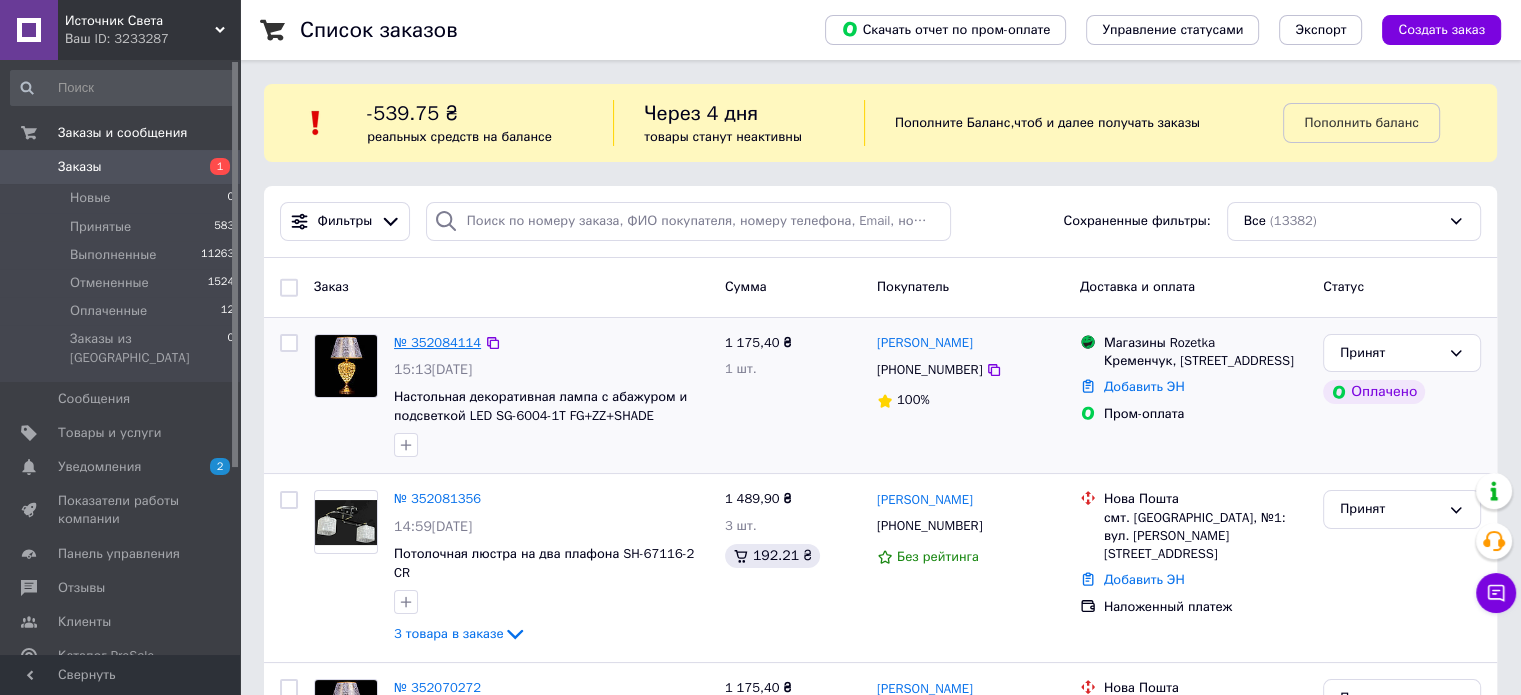 click on "№ 352084114" at bounding box center [437, 342] 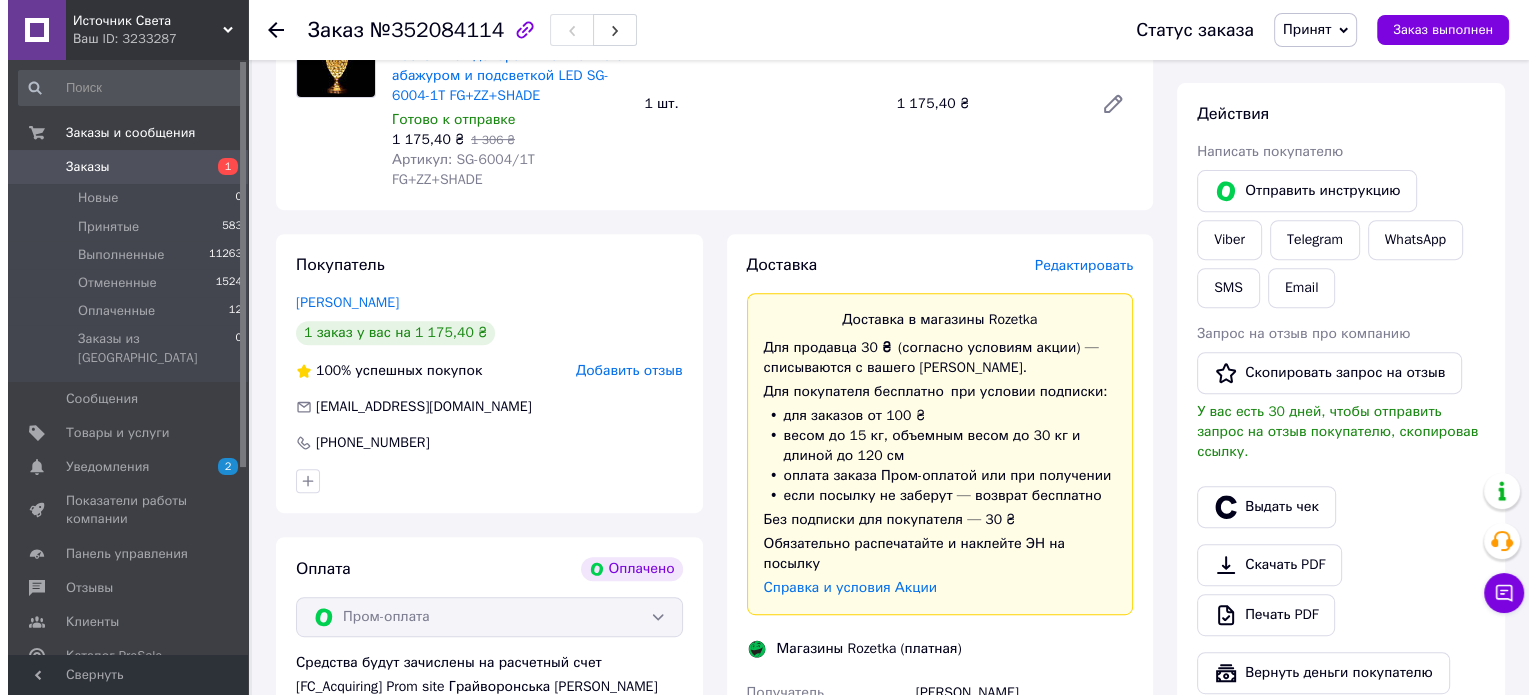 scroll, scrollTop: 800, scrollLeft: 0, axis: vertical 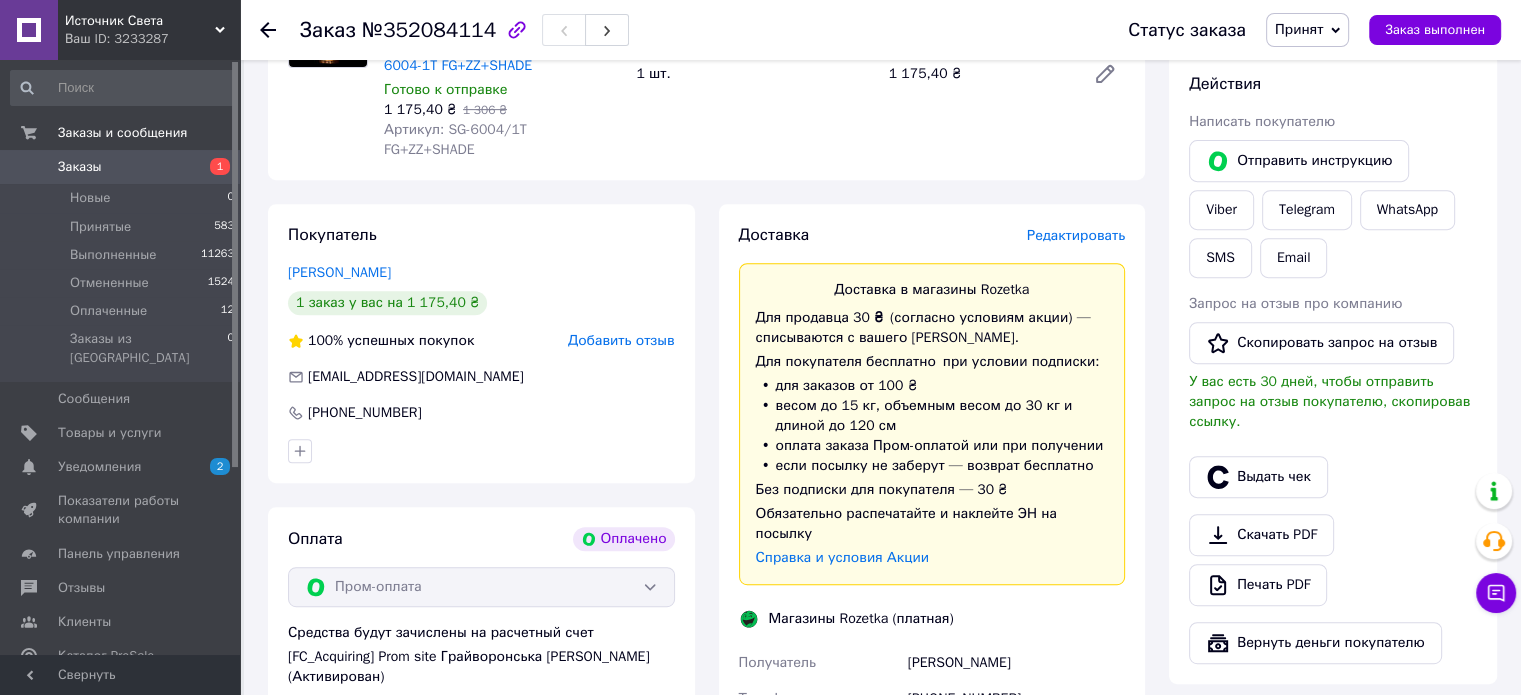click on "Редактировать" at bounding box center (1076, 235) 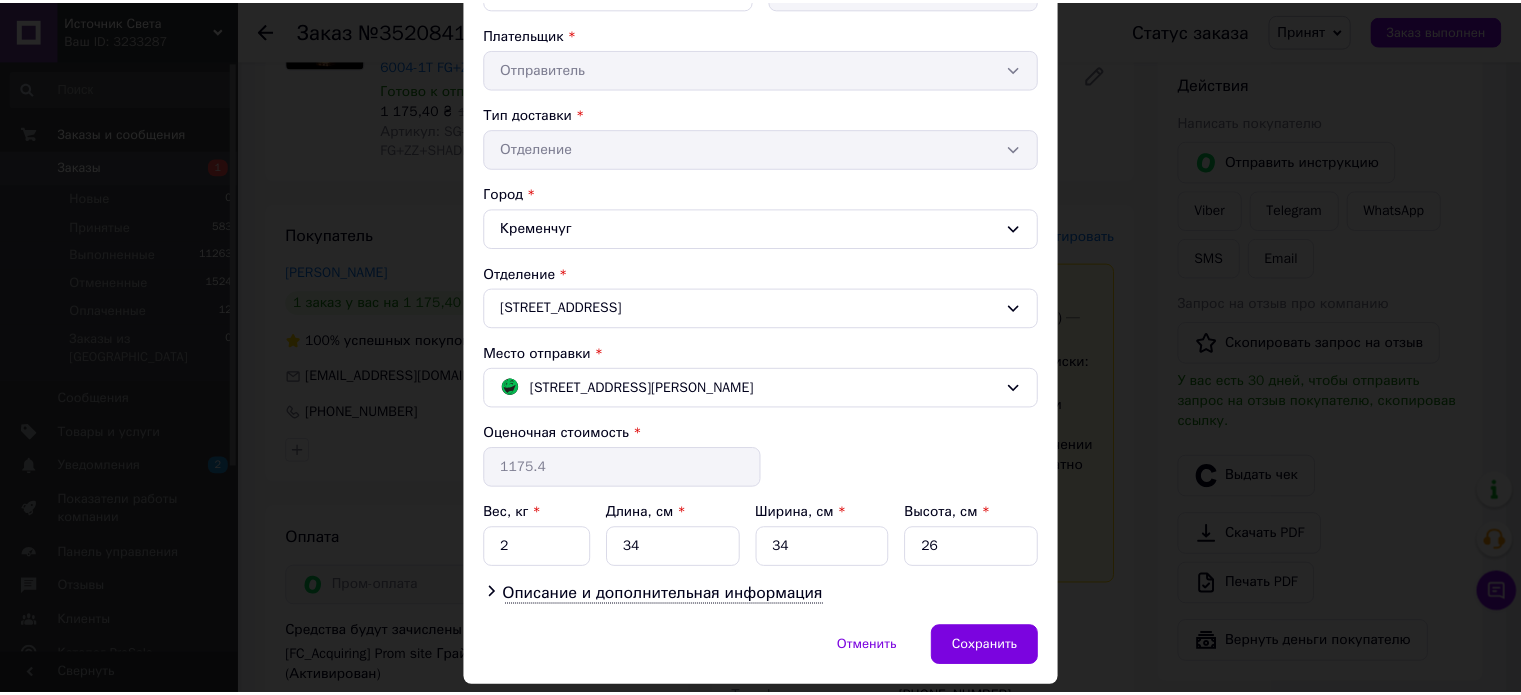 scroll, scrollTop: 424, scrollLeft: 0, axis: vertical 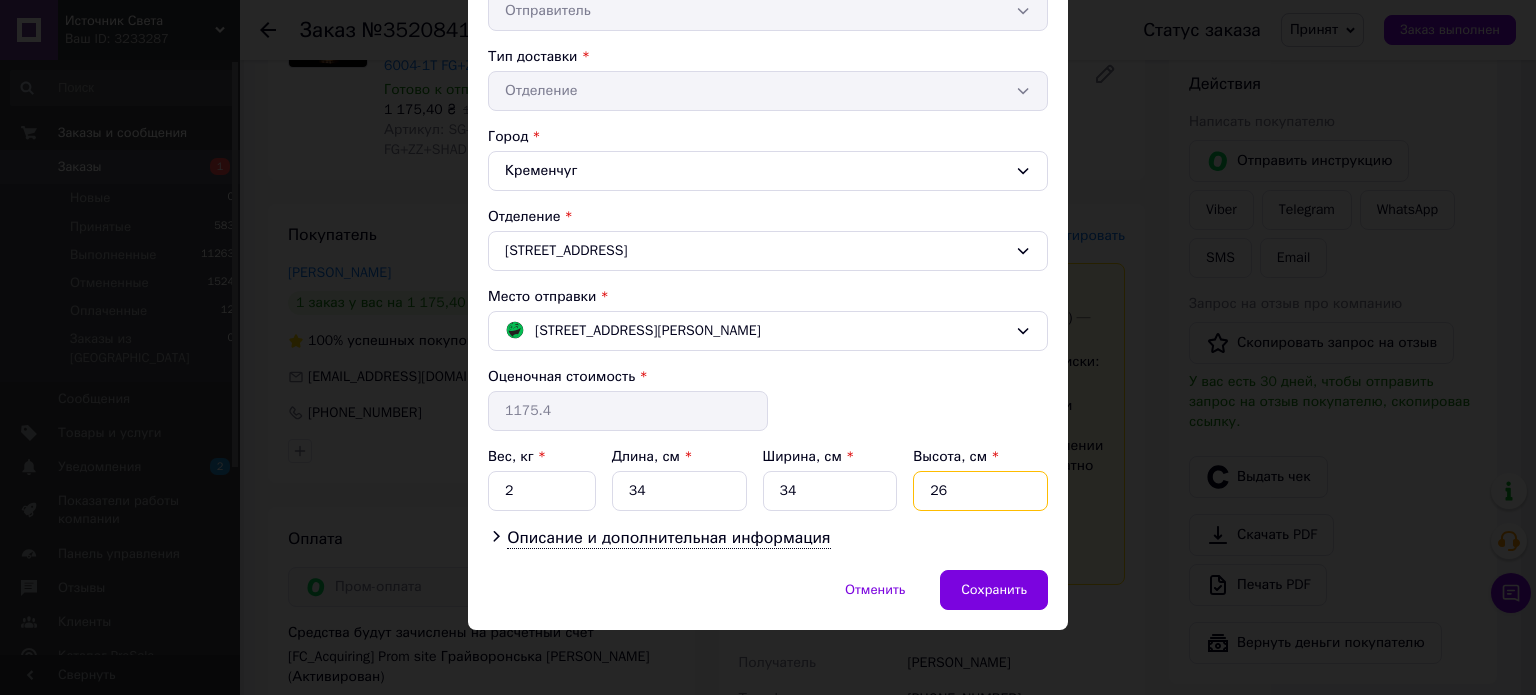click on "26" at bounding box center [980, 491] 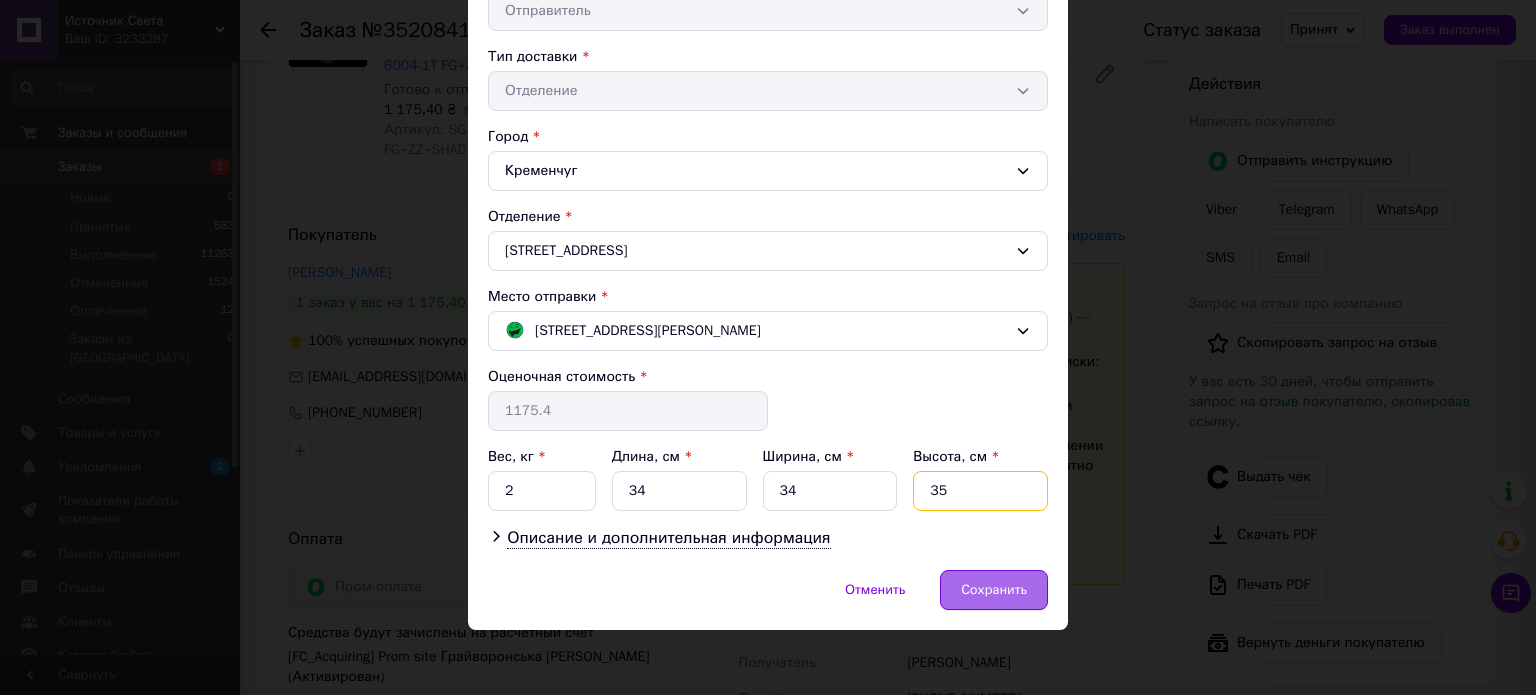 type on "35" 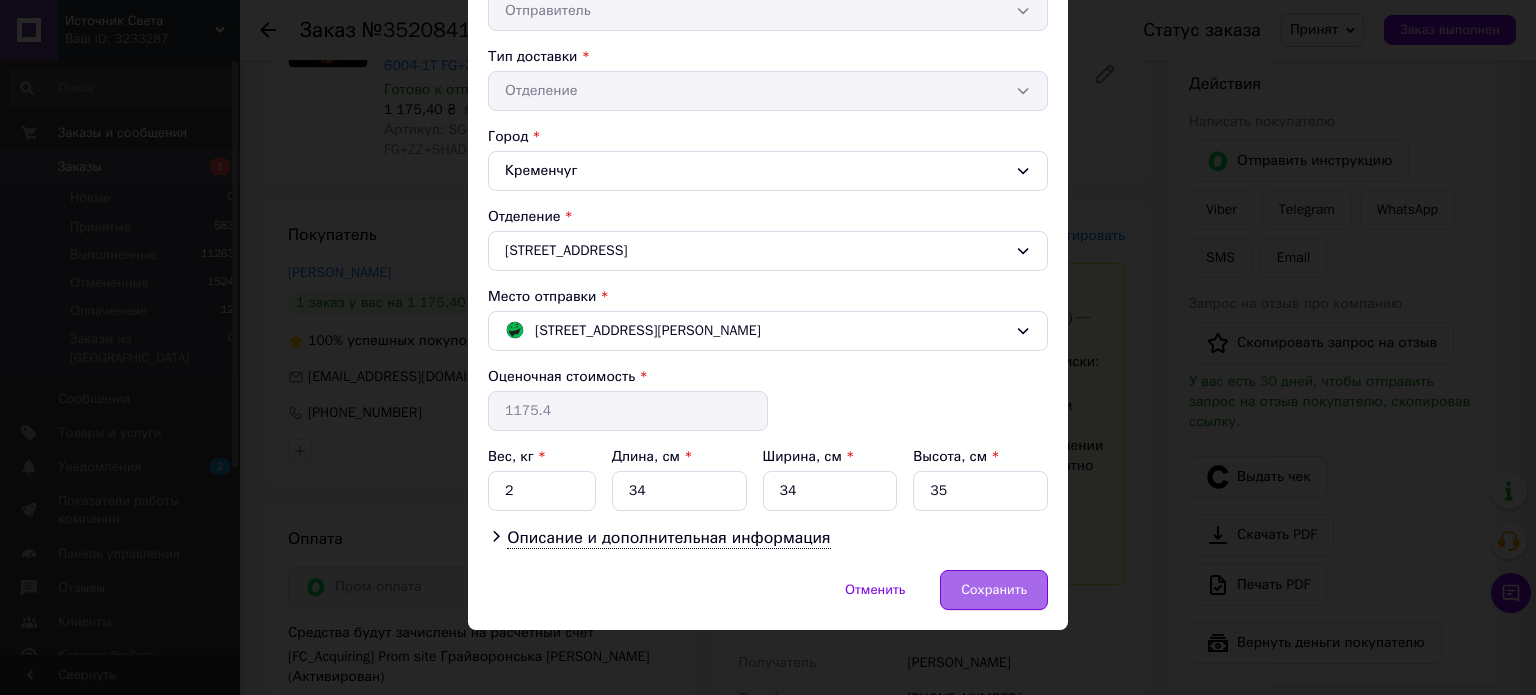 click on "Сохранить" at bounding box center (994, 590) 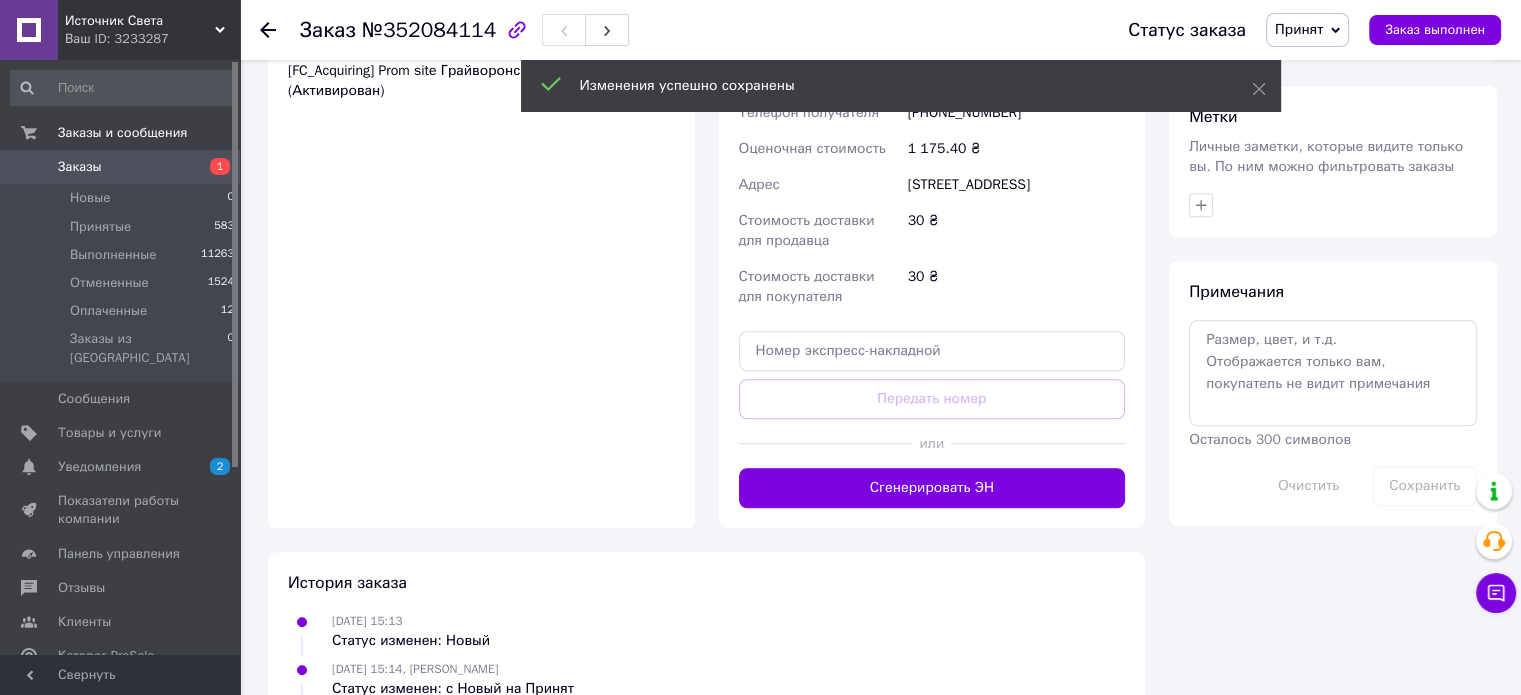 scroll, scrollTop: 1400, scrollLeft: 0, axis: vertical 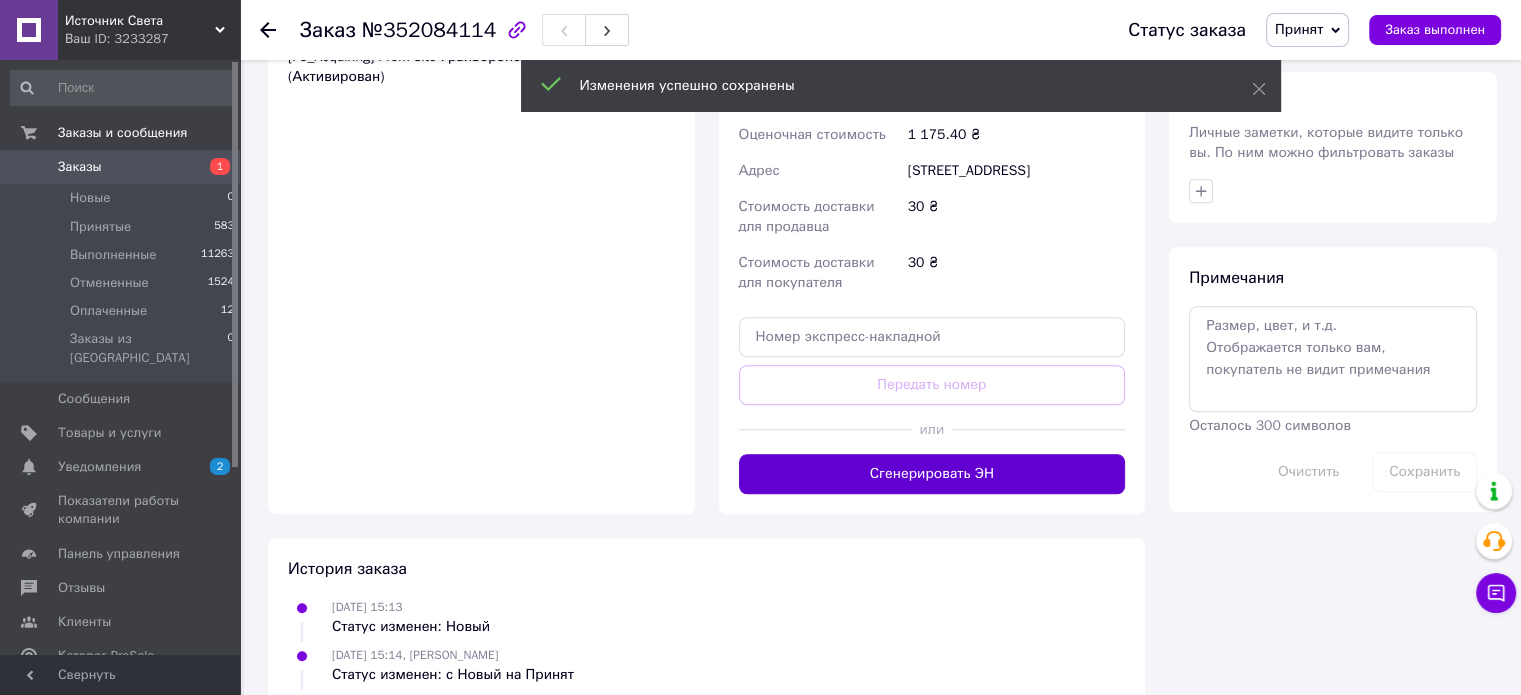 click on "Сгенерировать ЭН" at bounding box center [932, 474] 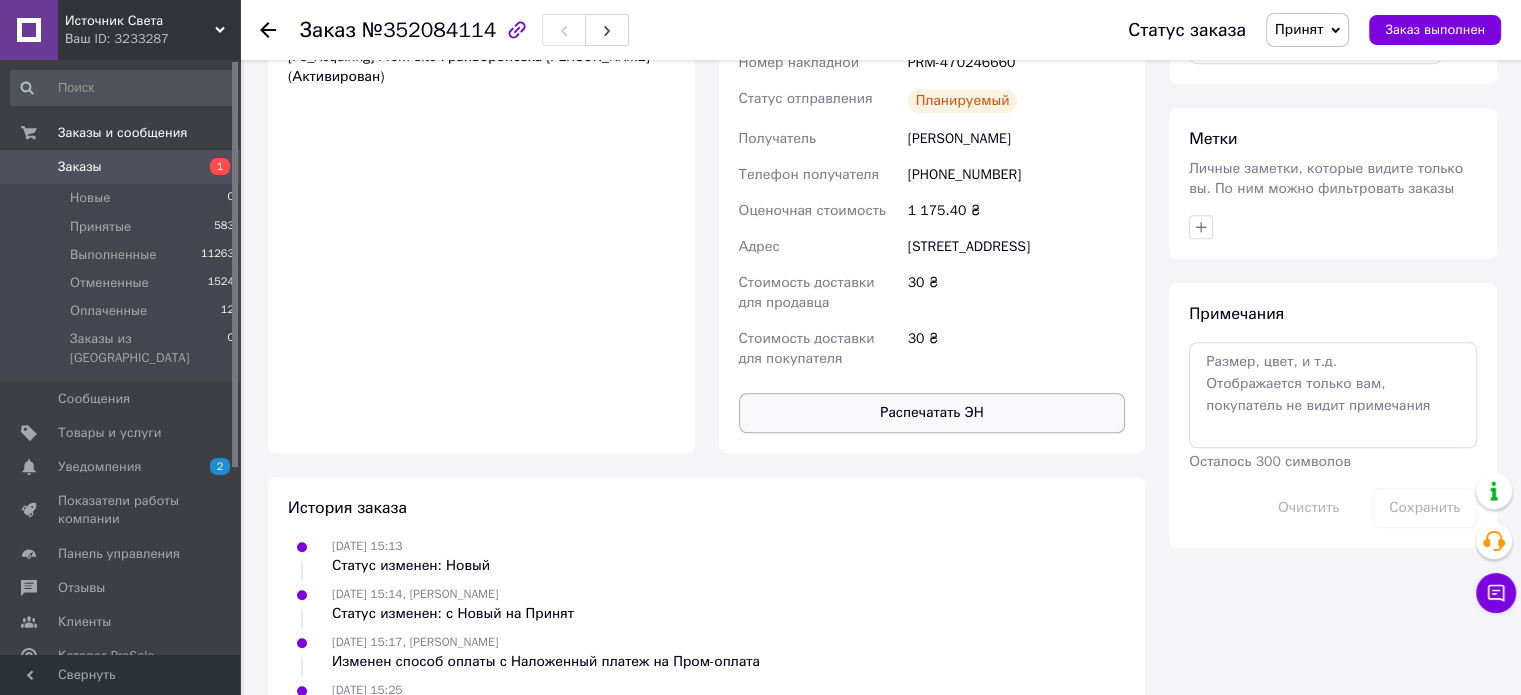 click on "Распечатать ЭН" at bounding box center (932, 413) 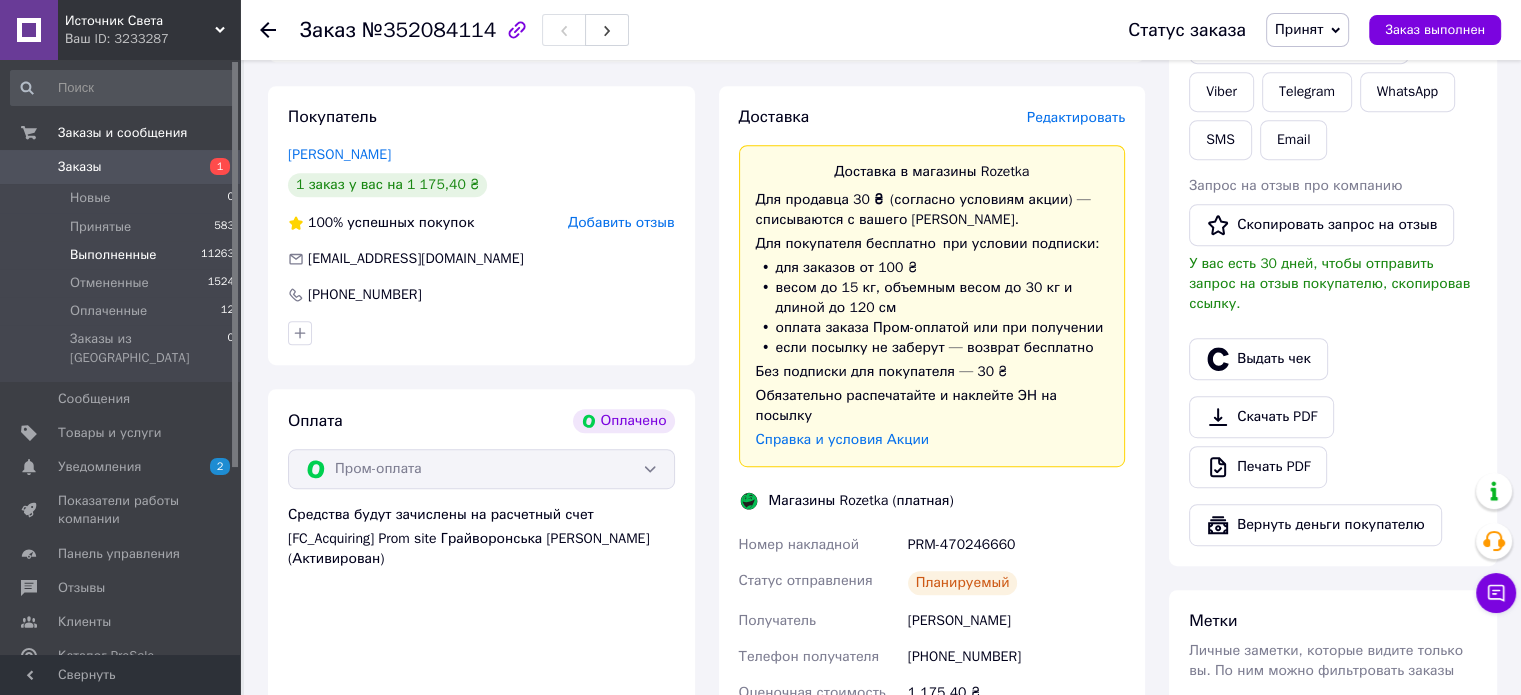 scroll, scrollTop: 800, scrollLeft: 0, axis: vertical 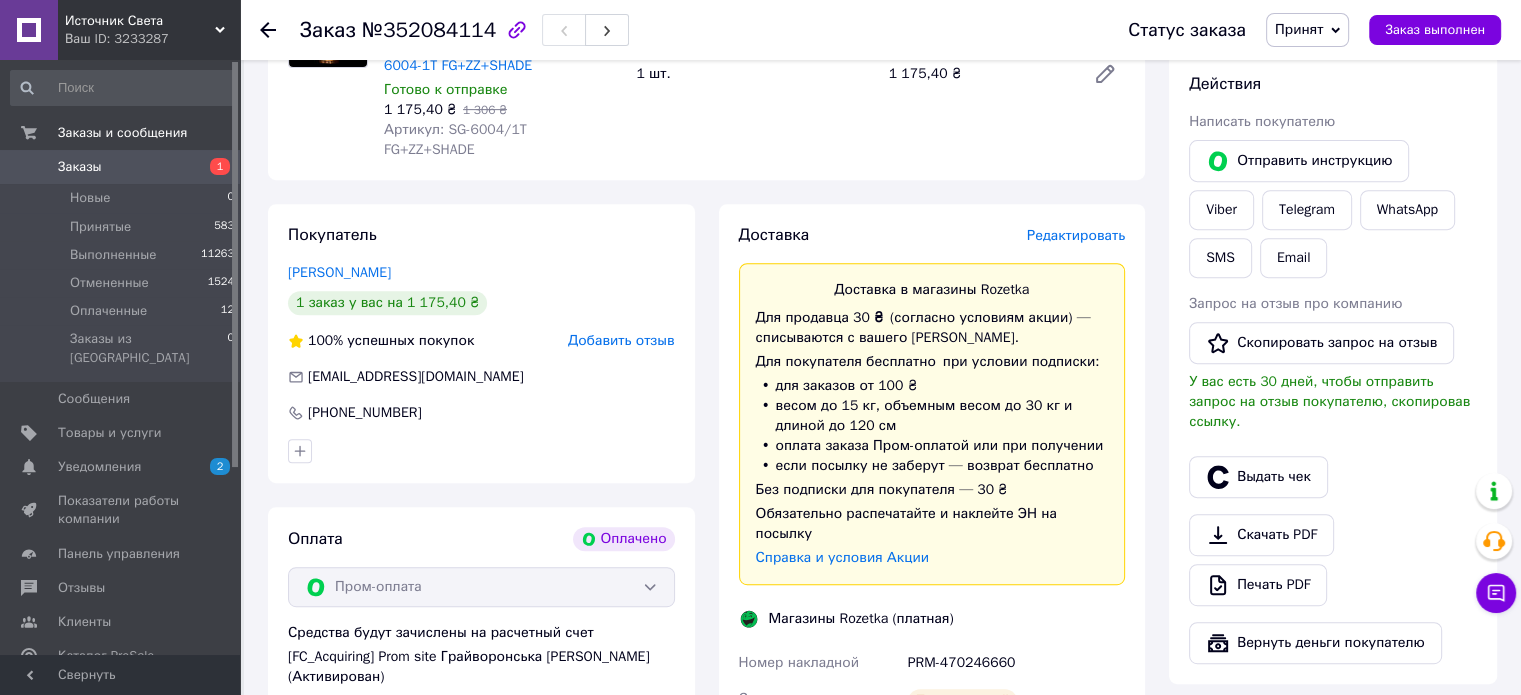 click on "Заказы" at bounding box center (121, 167) 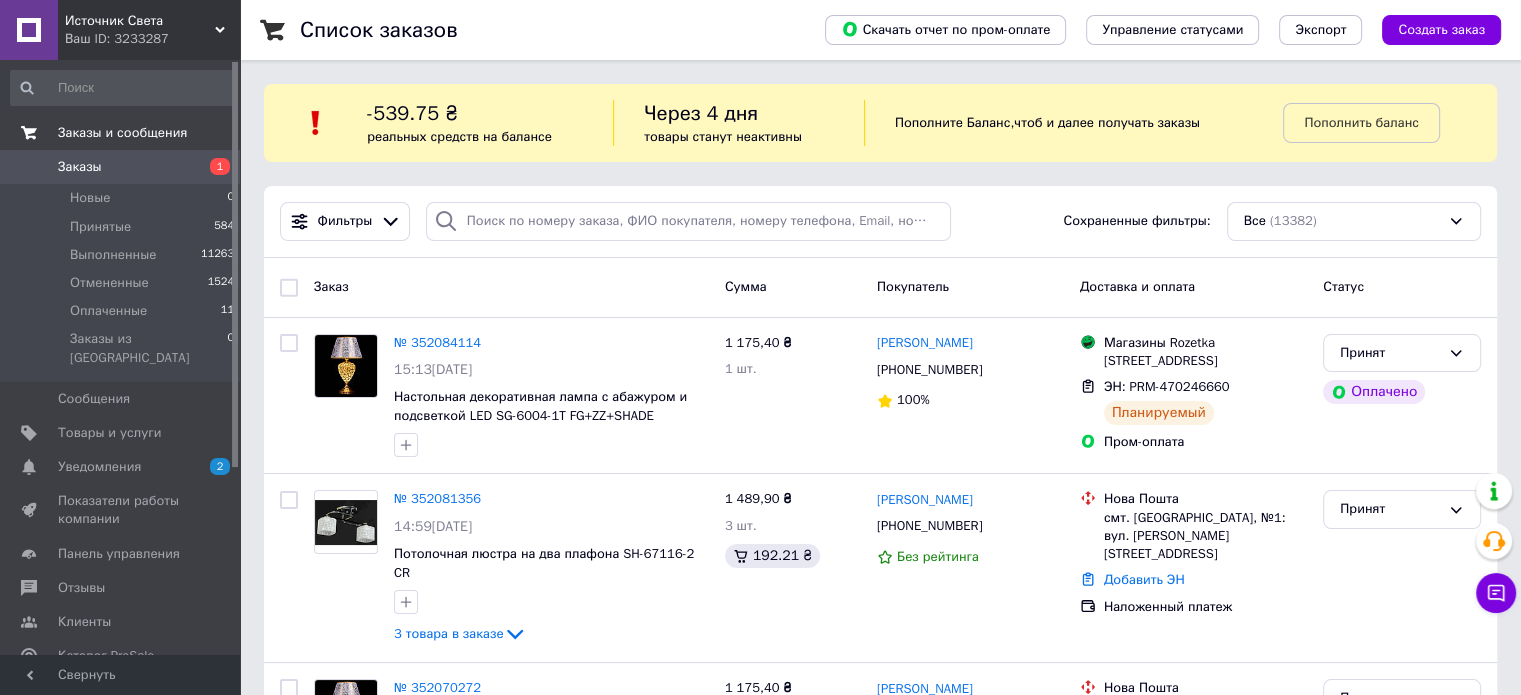 click on "Заказы и сообщения" at bounding box center (123, 133) 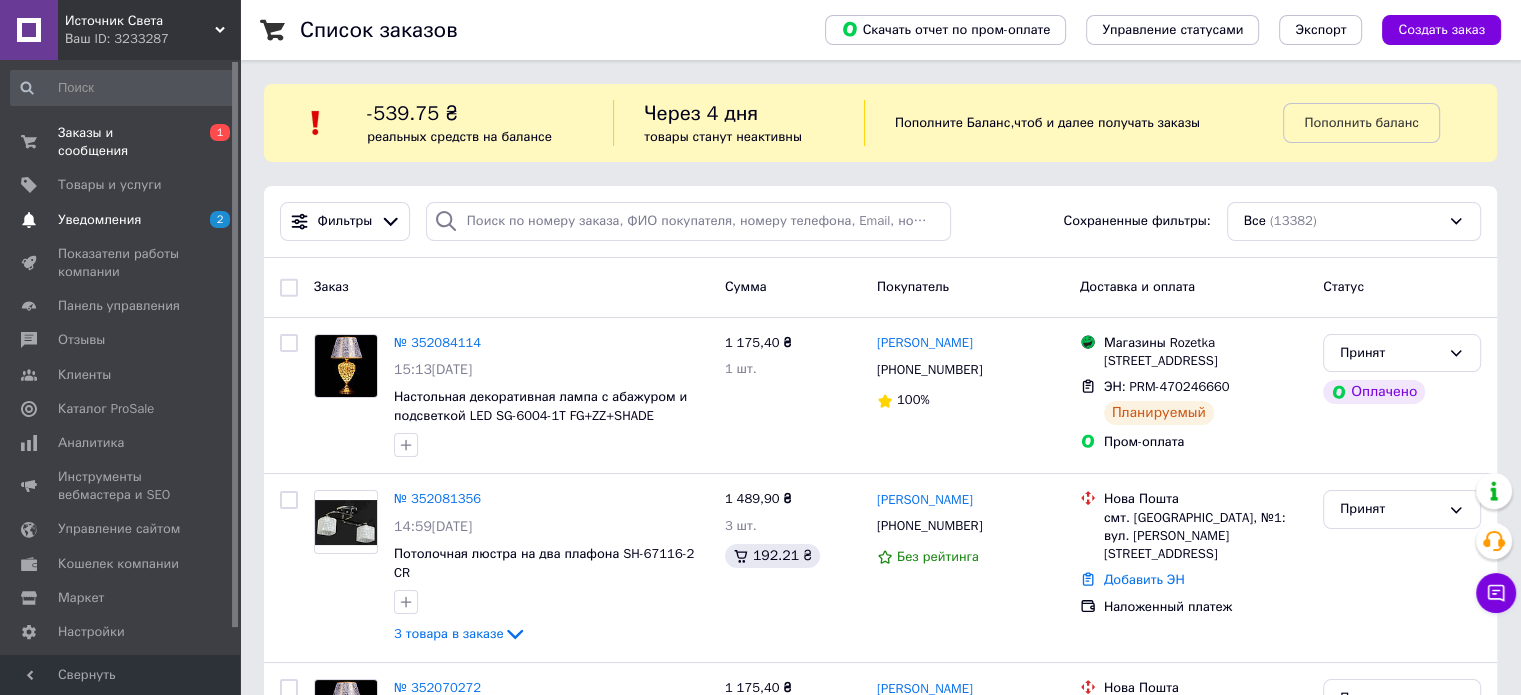 click on "Уведомления" at bounding box center (121, 220) 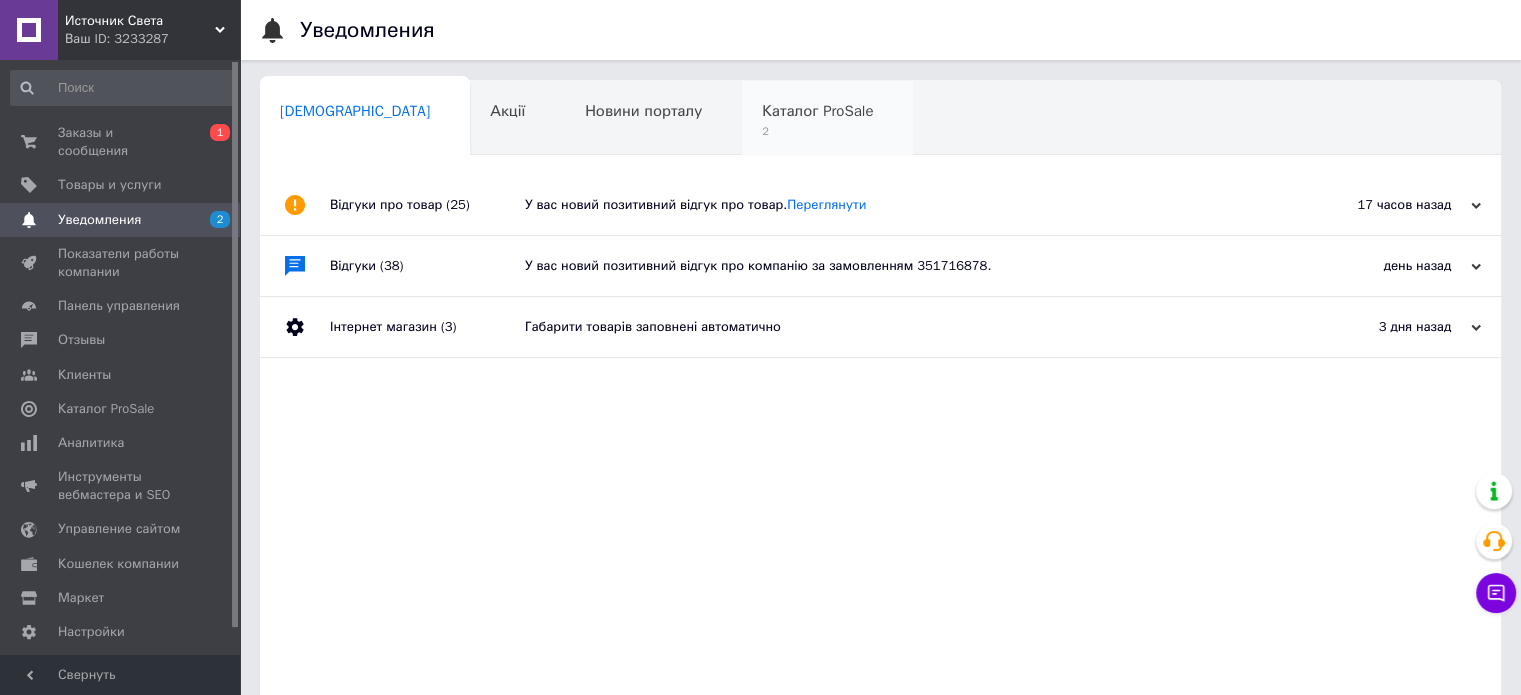 click on "Каталог ProSale 2" at bounding box center [827, 119] 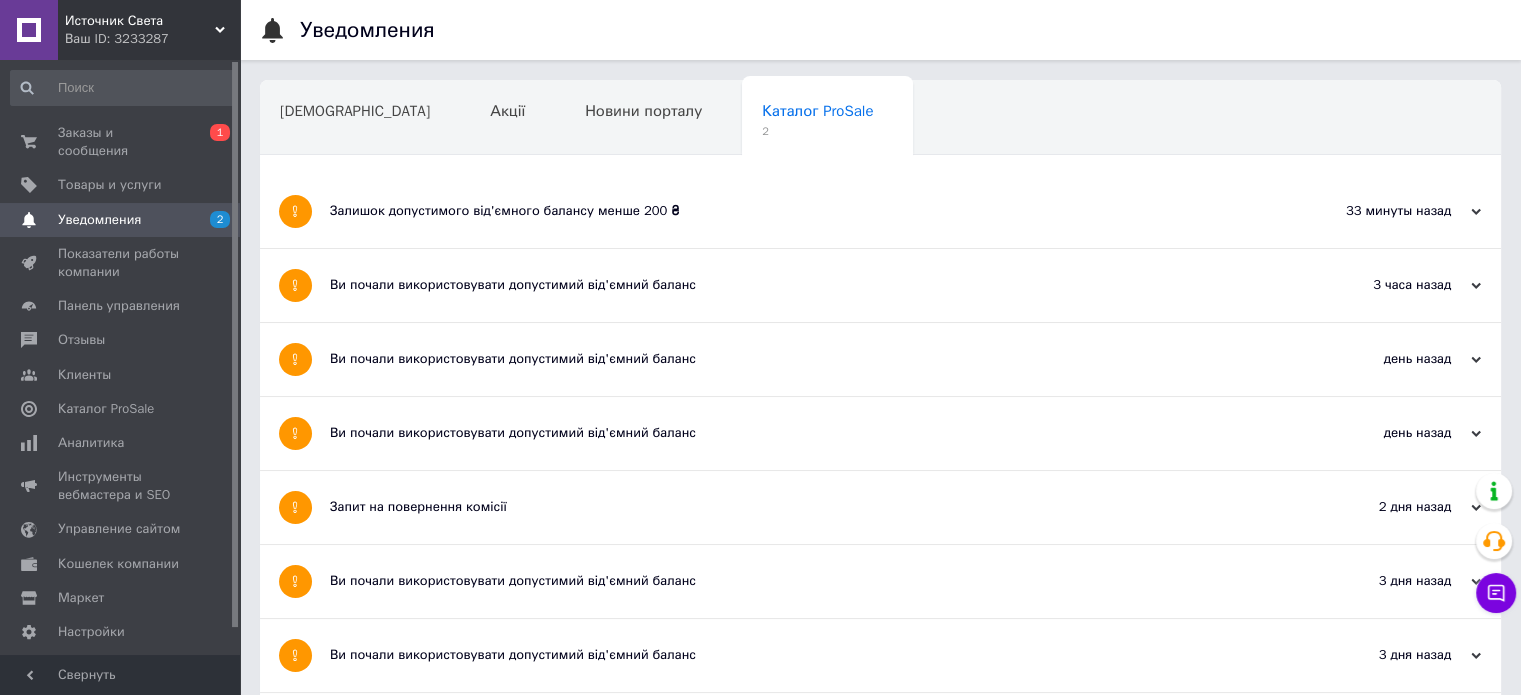 click on "Ви почали використовувати допустимий від'ємний баланс" at bounding box center [805, 285] 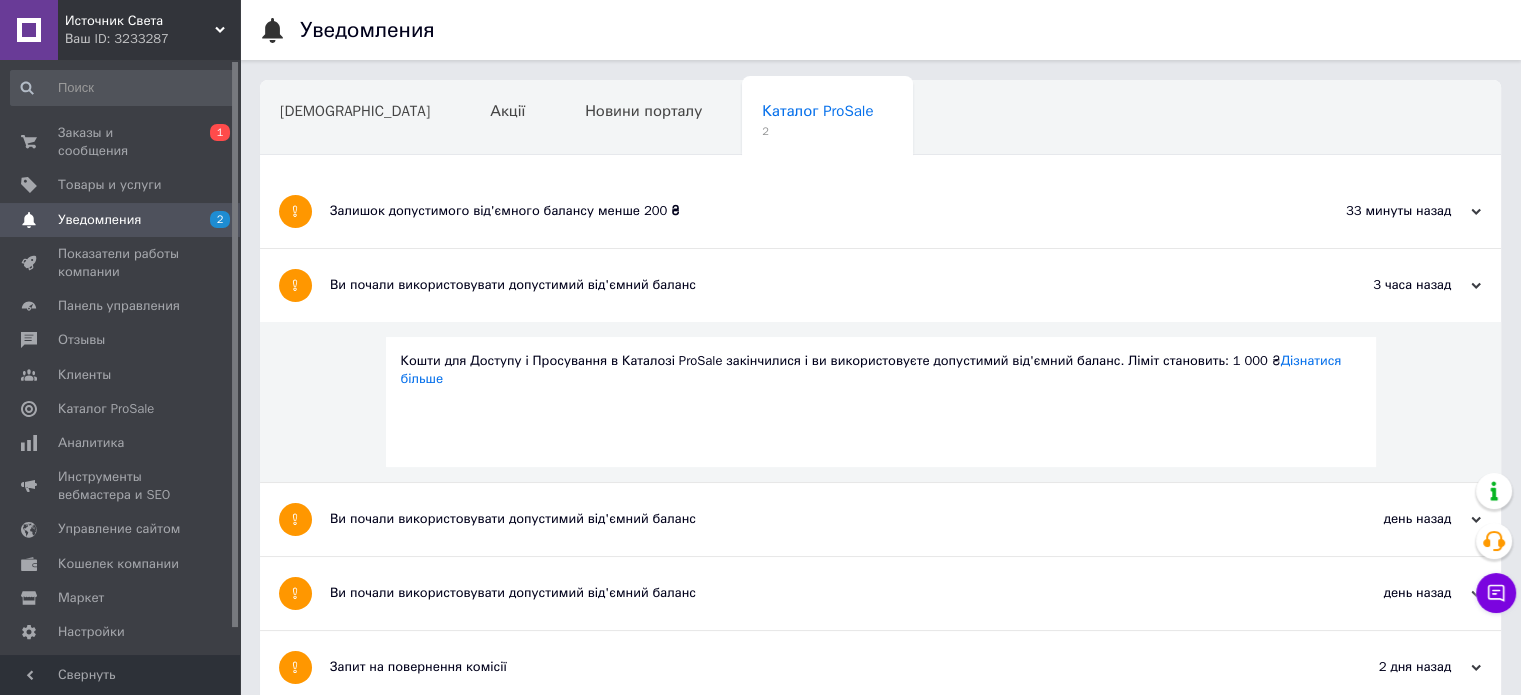 click on "Залишок допустимого від'ємного балансу менше 200 ₴" at bounding box center (805, 211) 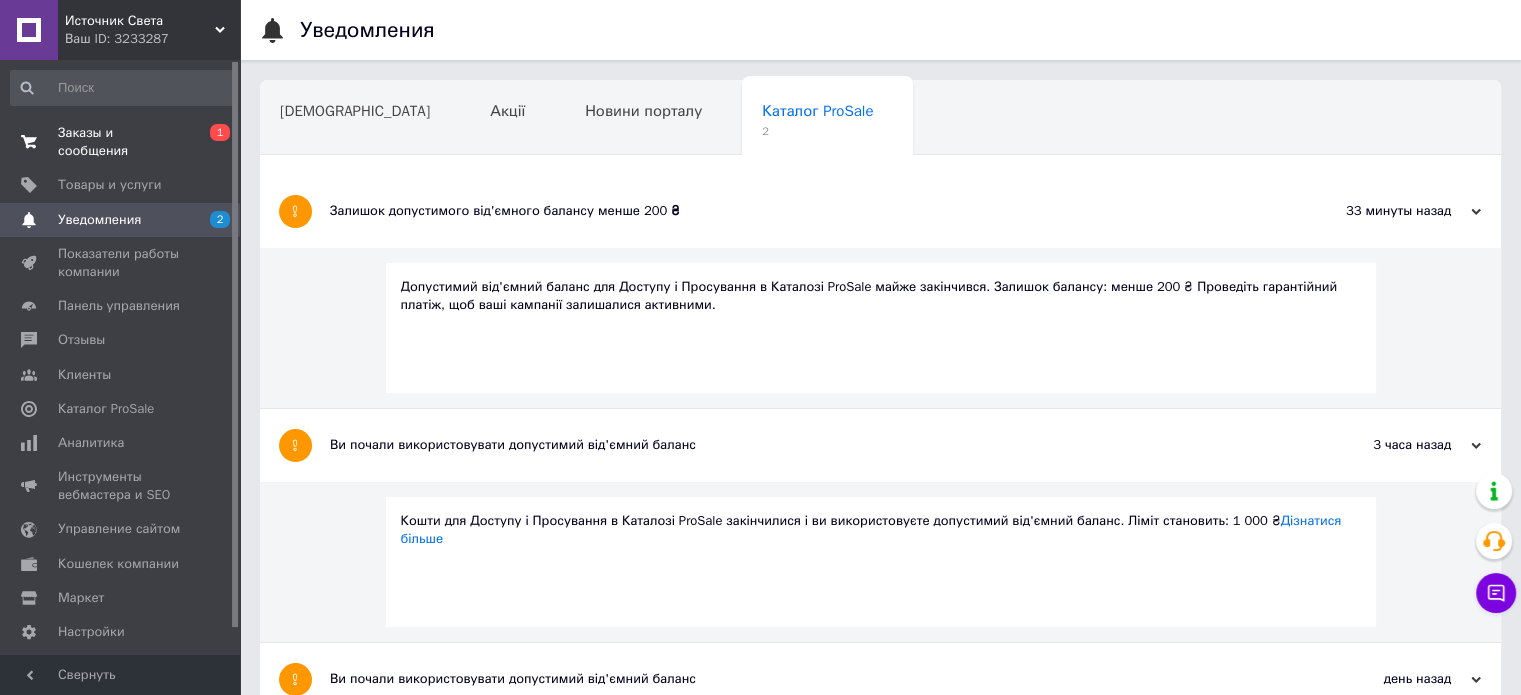 click on "Заказы и сообщения" at bounding box center (121, 142) 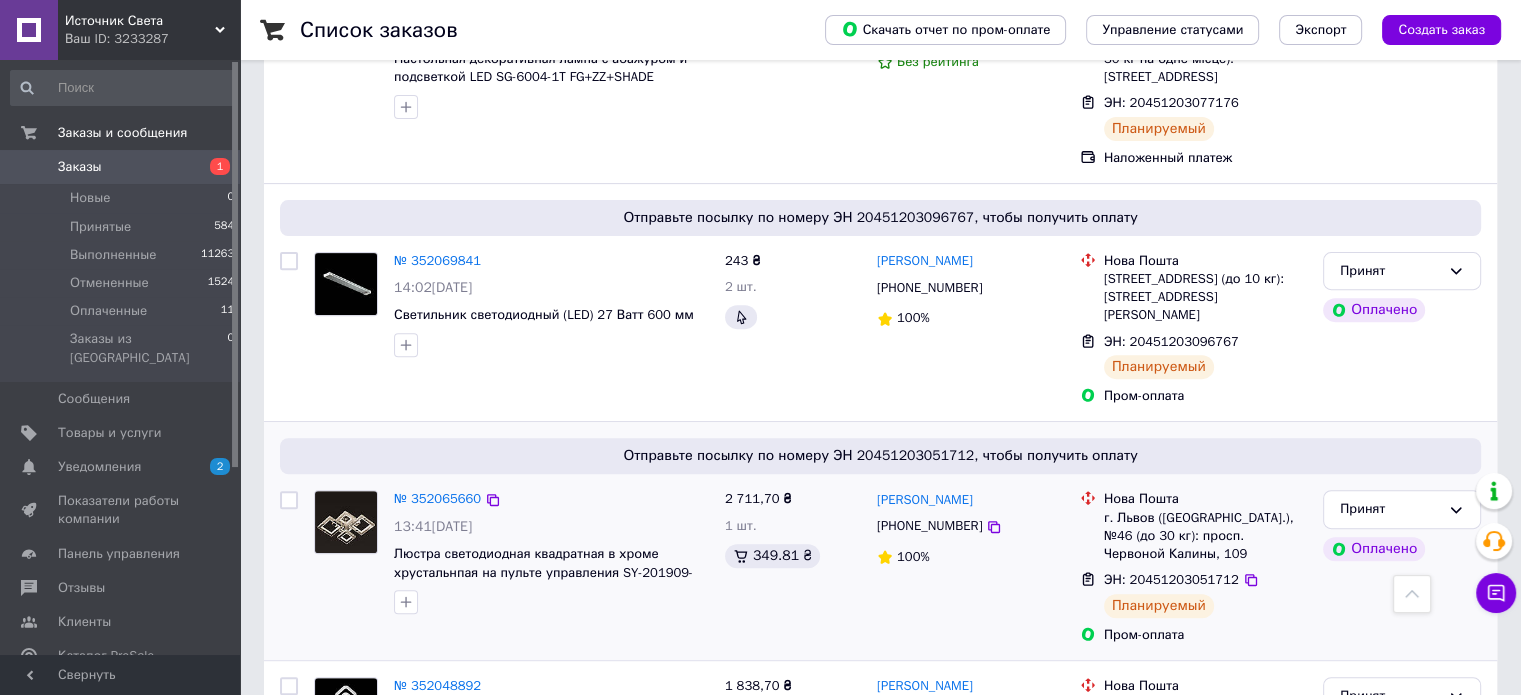 scroll, scrollTop: 900, scrollLeft: 0, axis: vertical 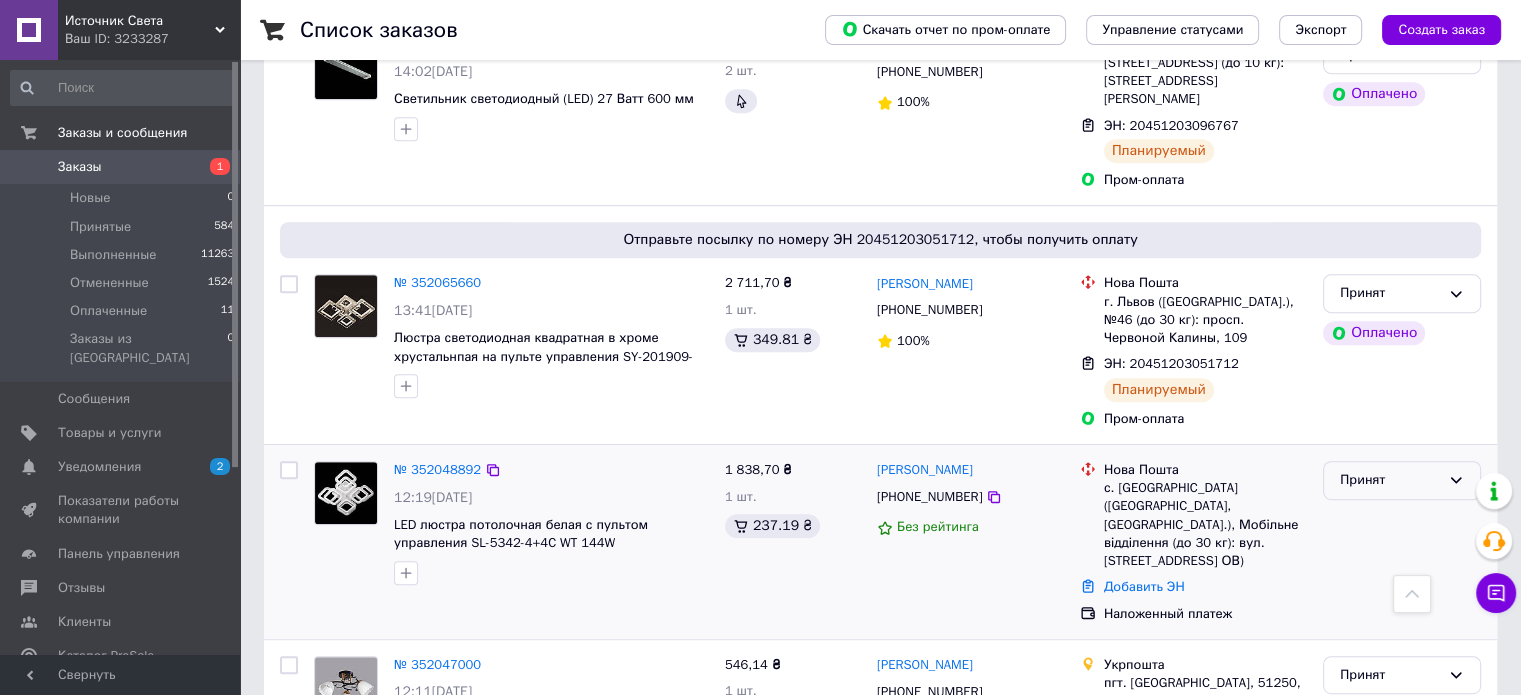 click on "Принят" at bounding box center [1390, 480] 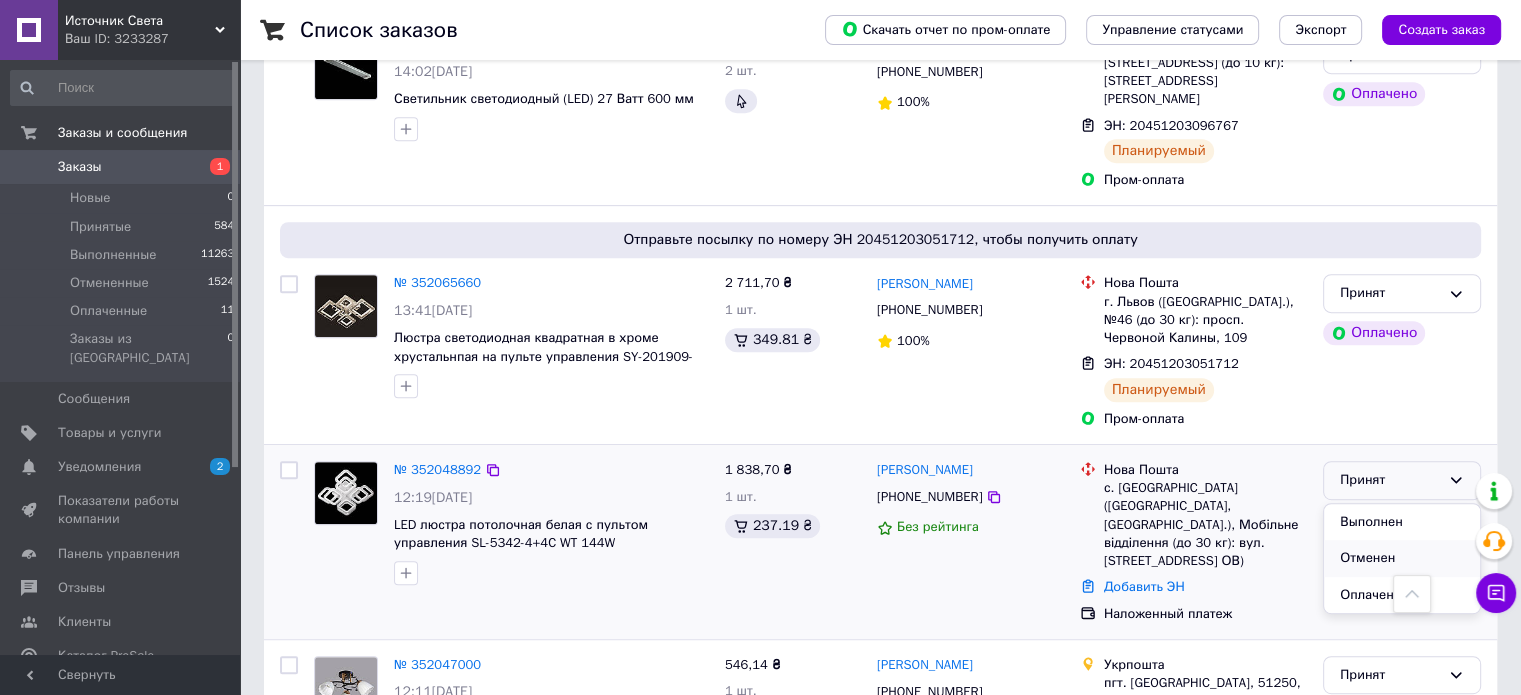click on "Отменен" at bounding box center (1402, 558) 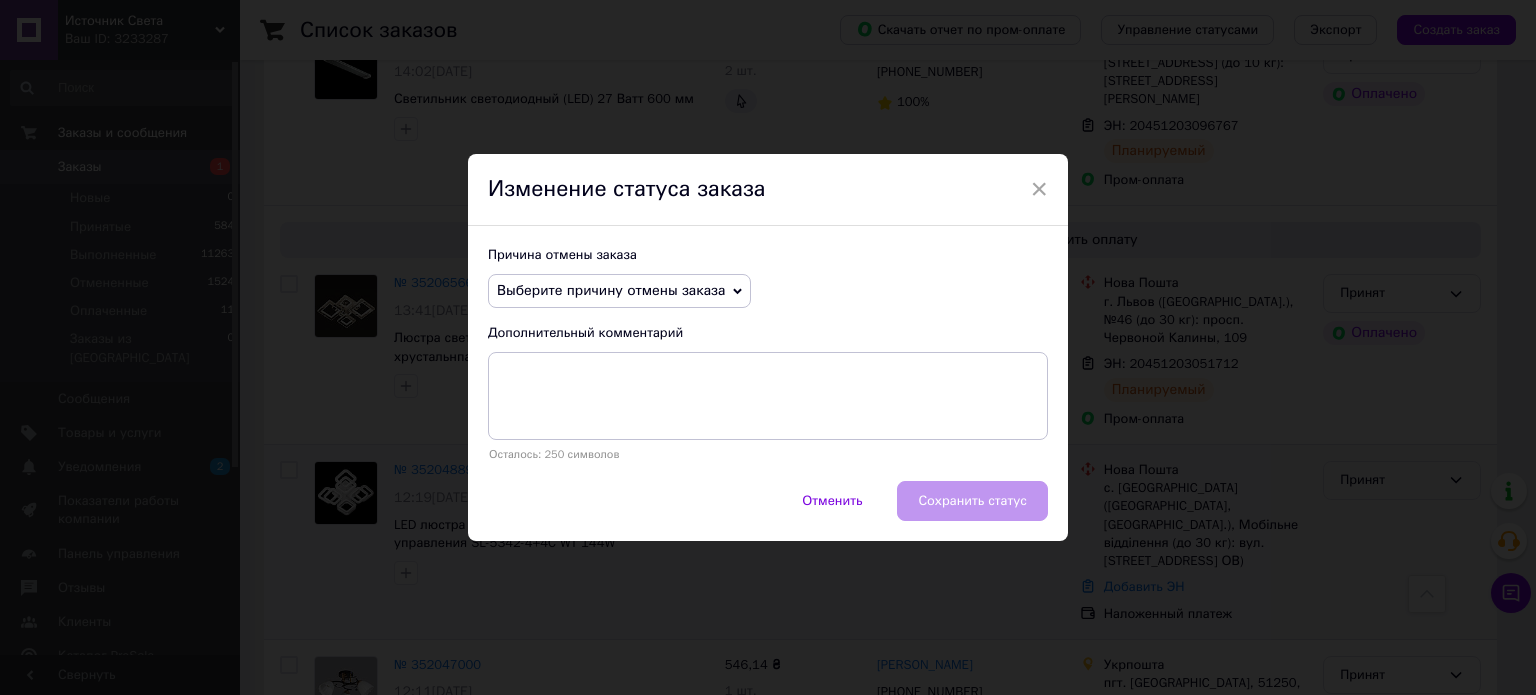 click on "Выберите причину отмены заказа" at bounding box center (619, 291) 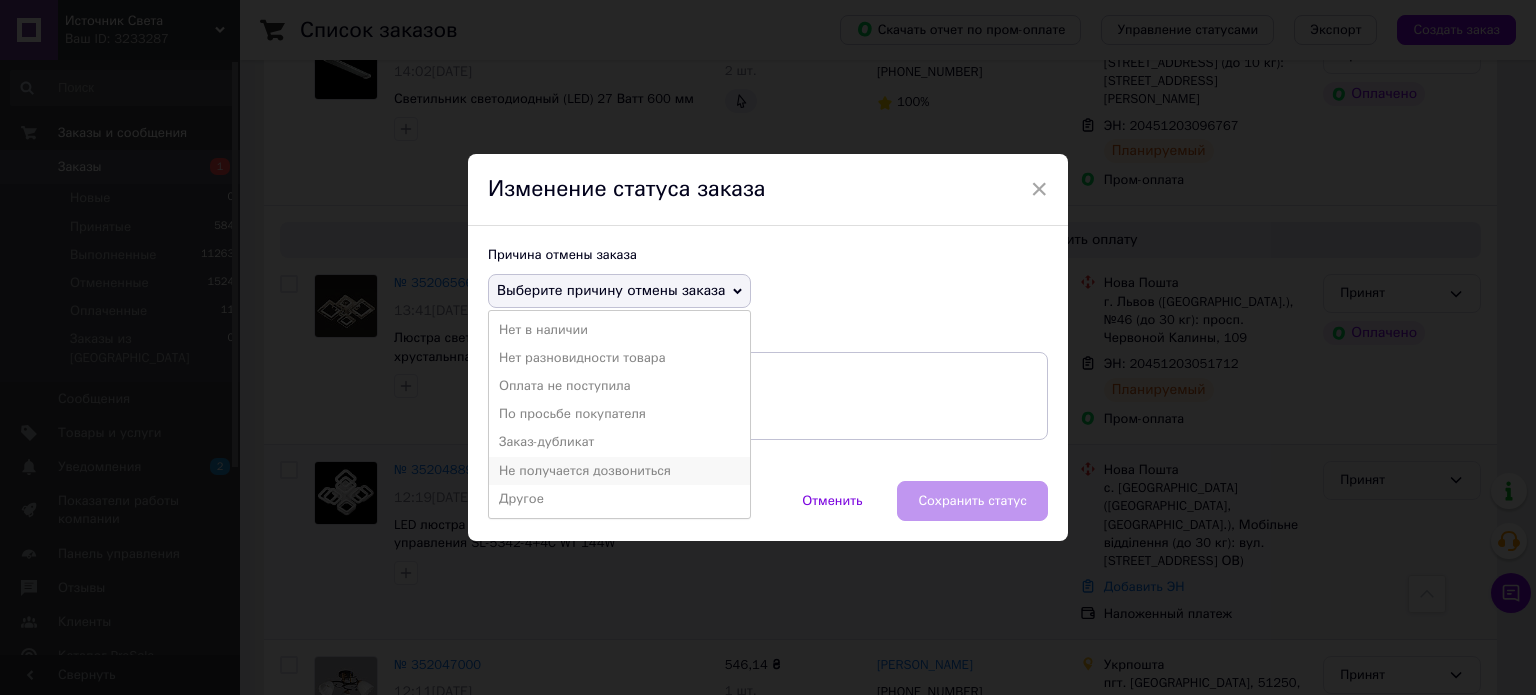 click on "Не получается дозвониться" at bounding box center (619, 471) 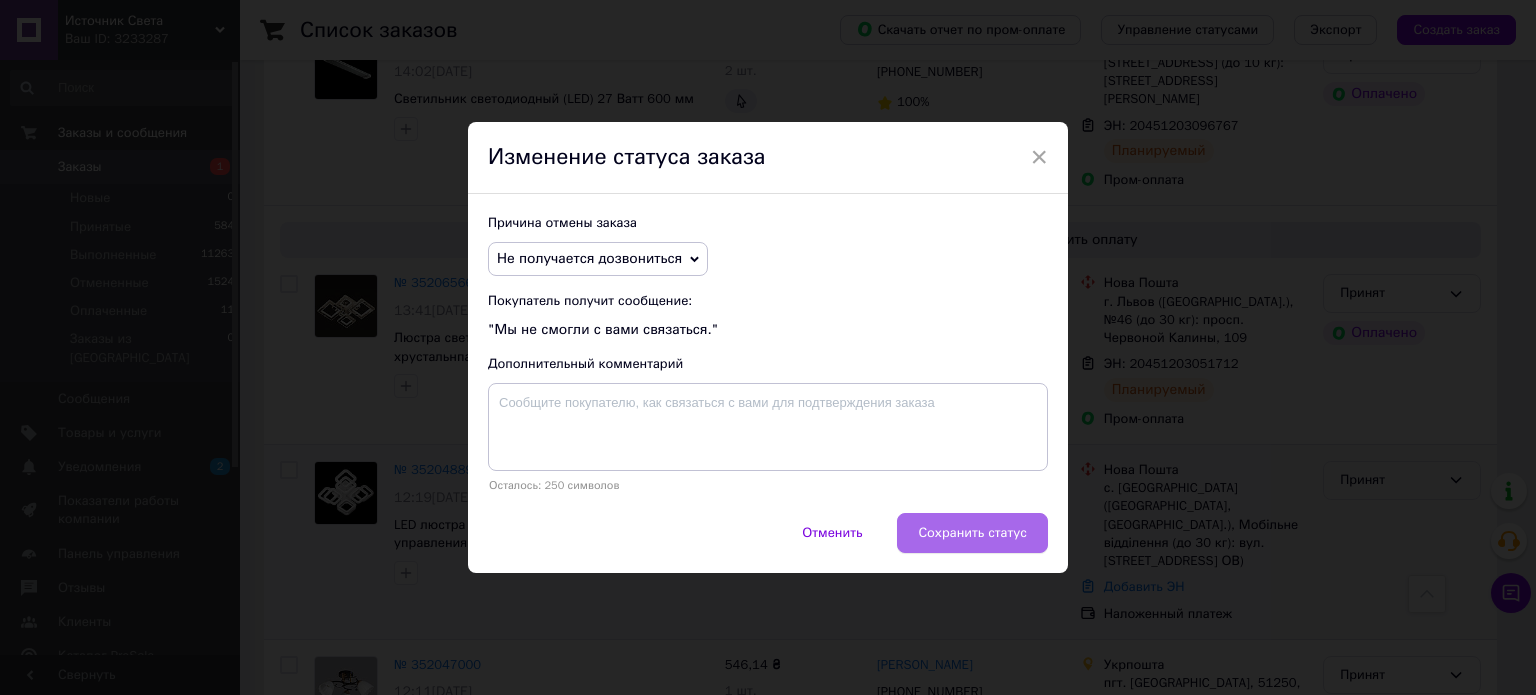 click on "Сохранить статус" at bounding box center [972, 533] 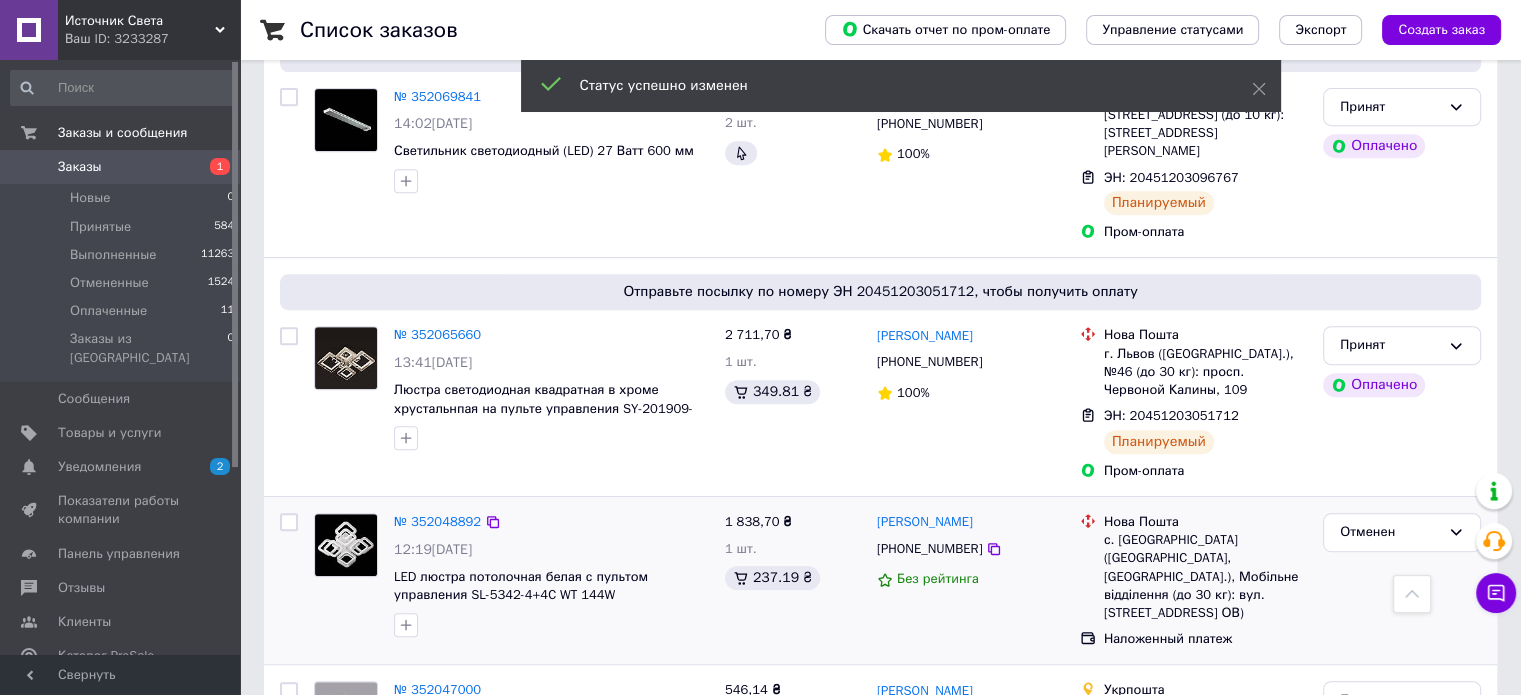 scroll, scrollTop: 900, scrollLeft: 0, axis: vertical 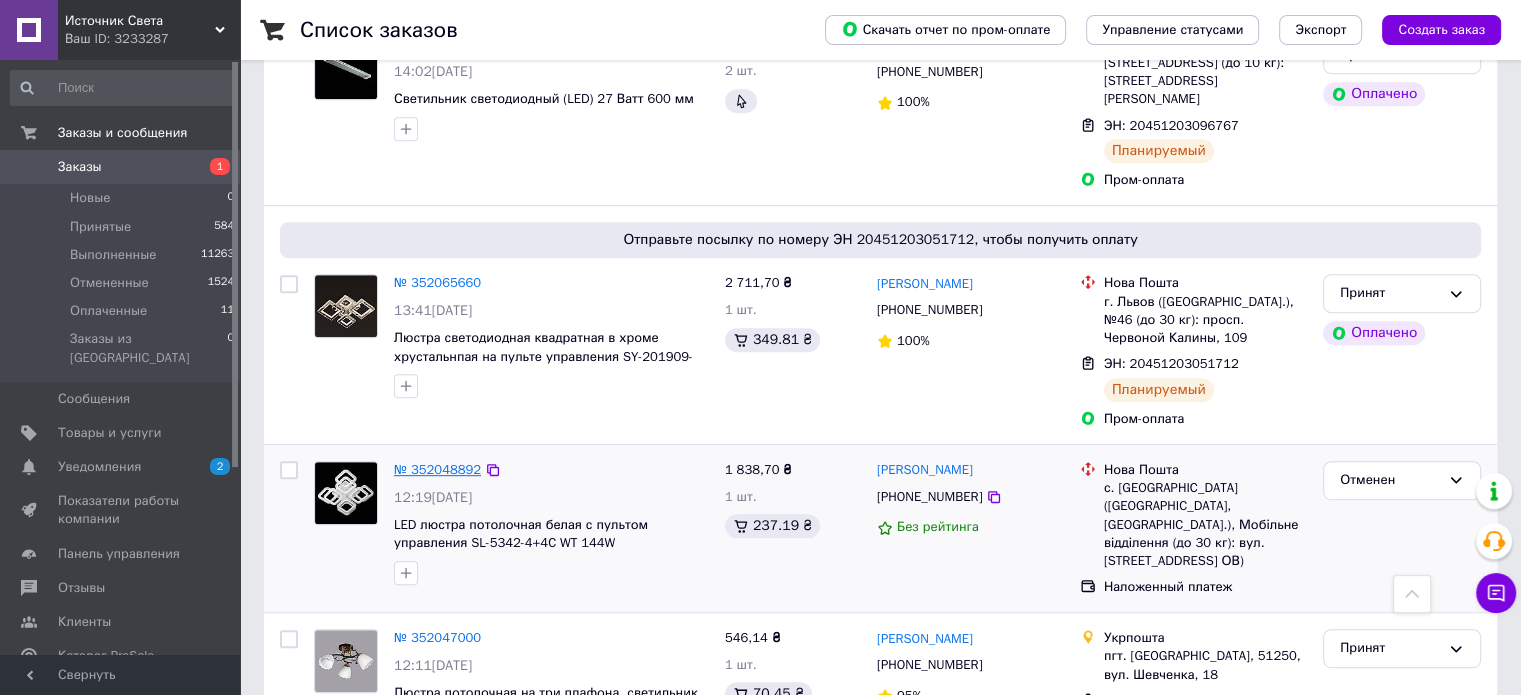 click on "№ 352048892" at bounding box center (437, 469) 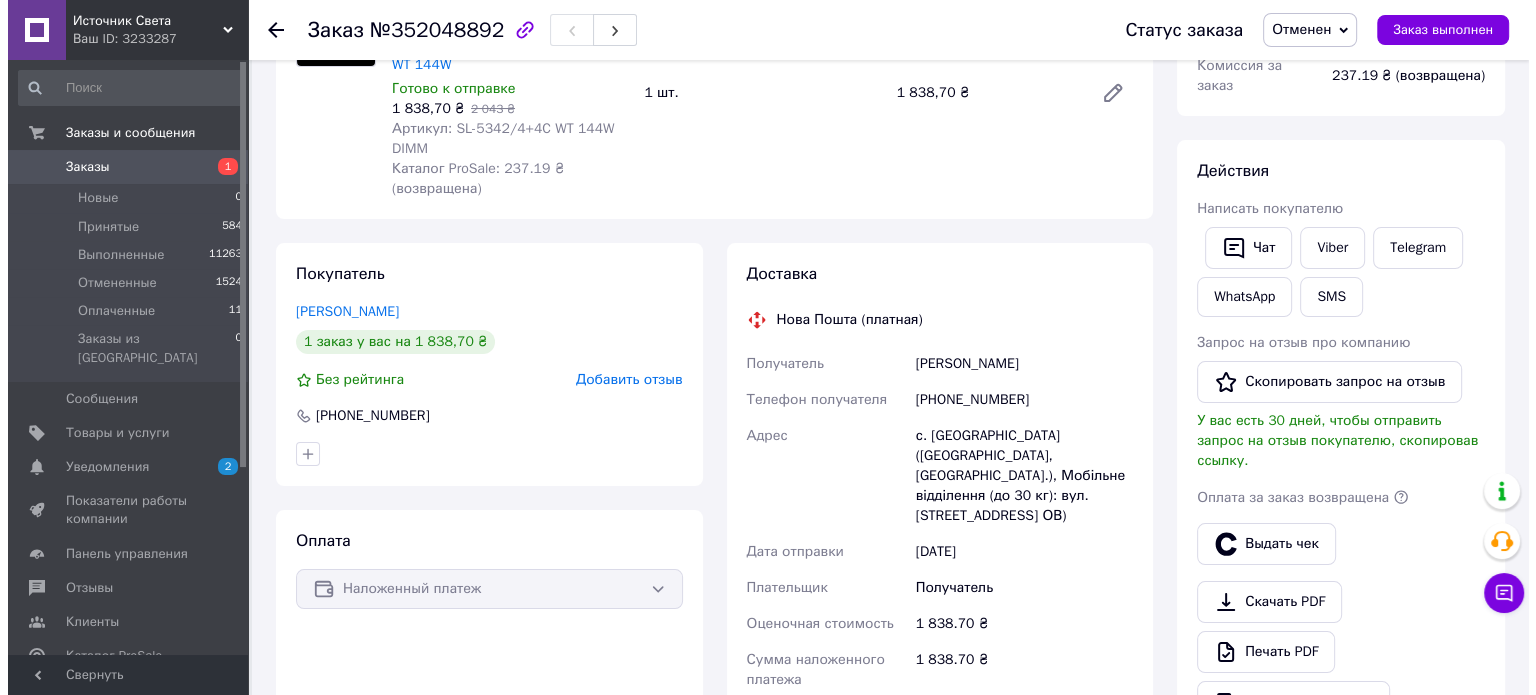 scroll, scrollTop: 103, scrollLeft: 0, axis: vertical 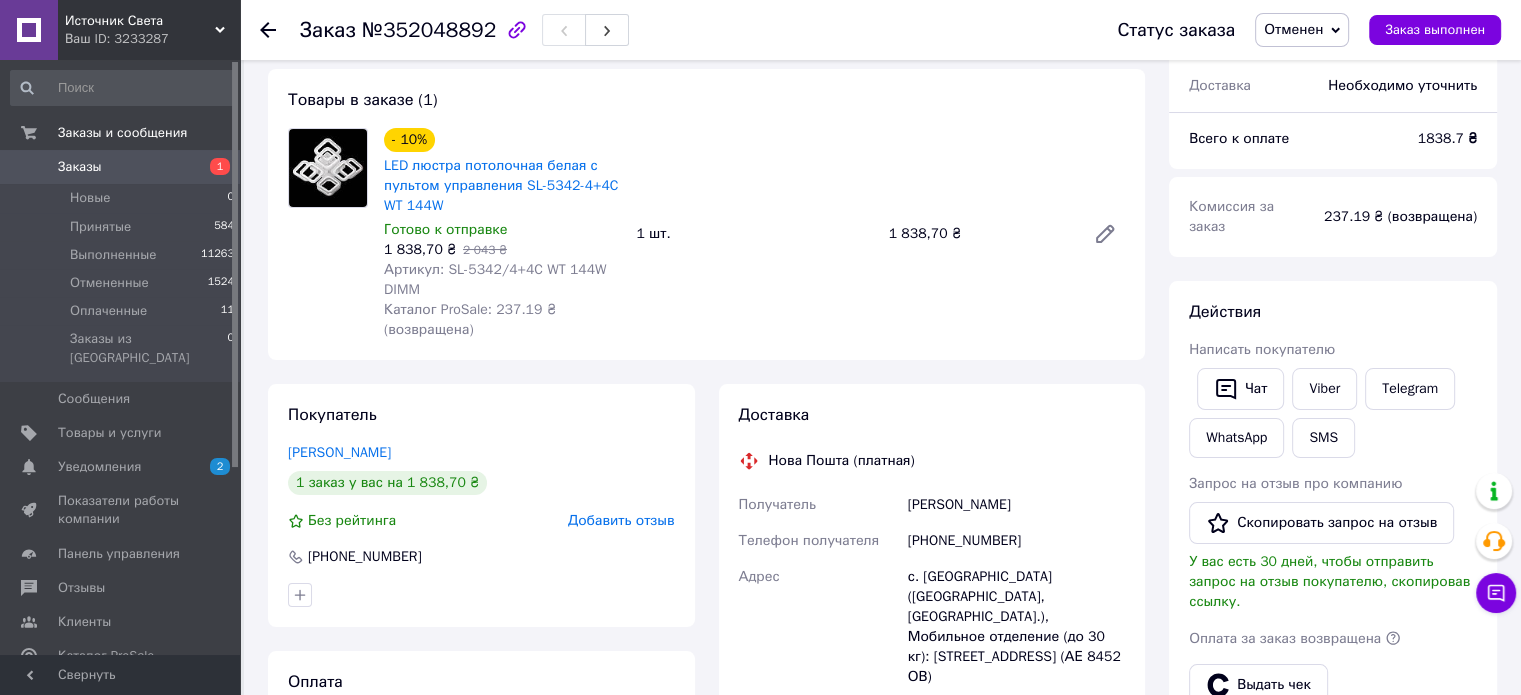click on "Добавить отзыв" at bounding box center [621, 520] 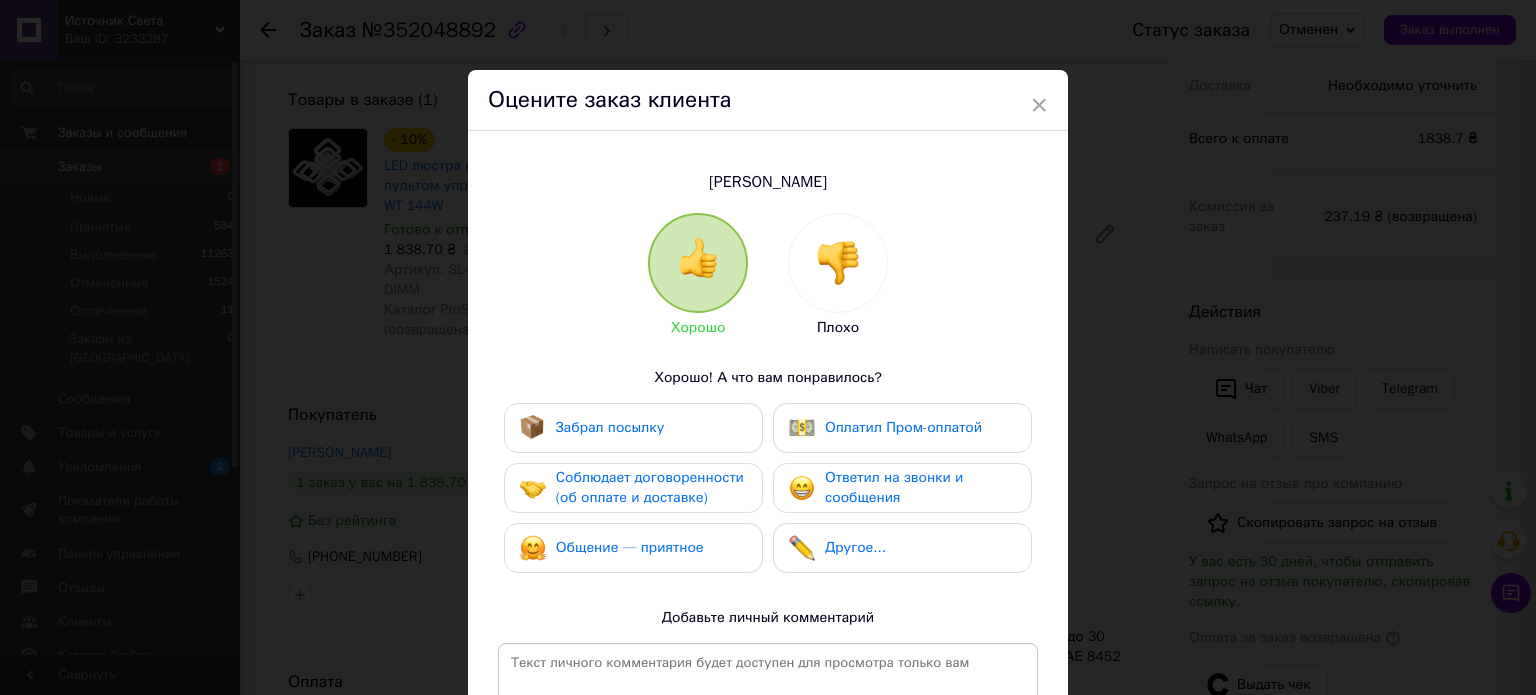 click at bounding box center (838, 263) 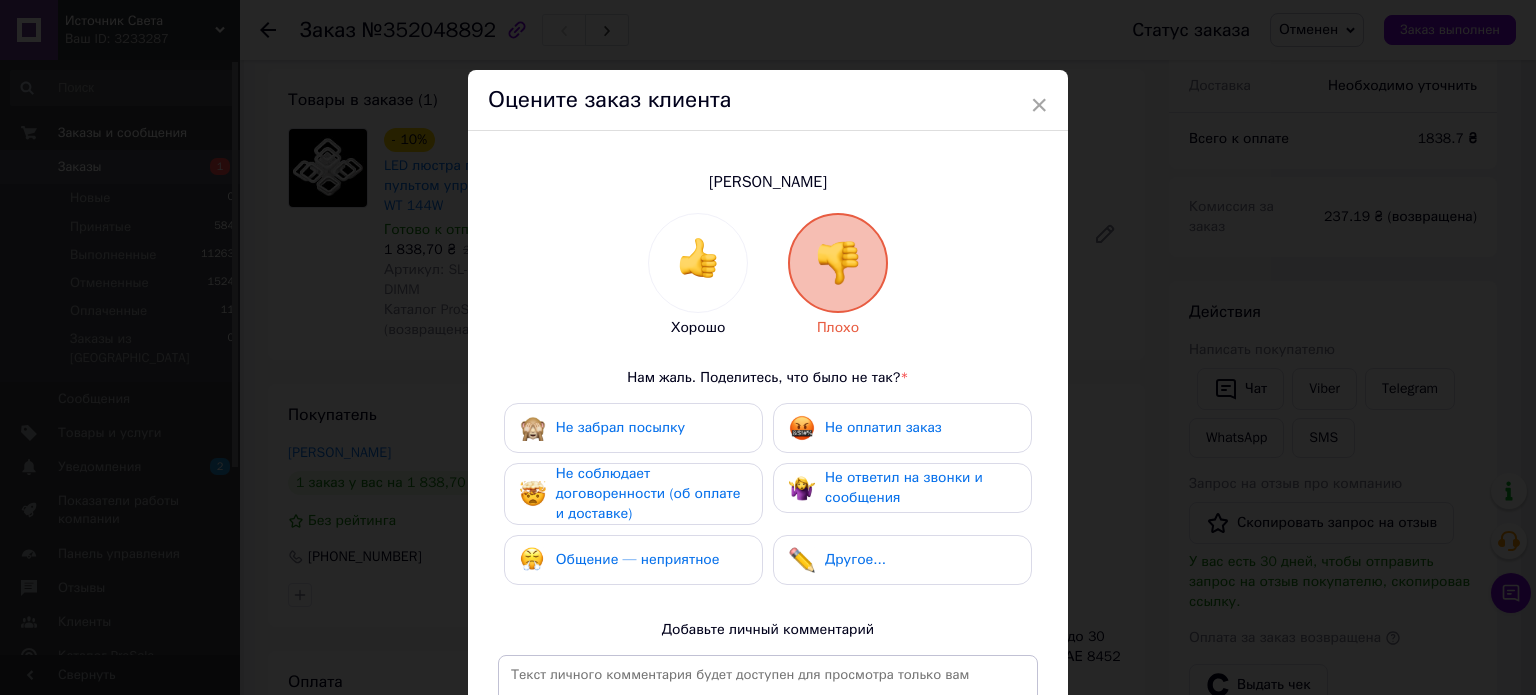 click on "Не ответил на звонки и сообщения" at bounding box center (904, 487) 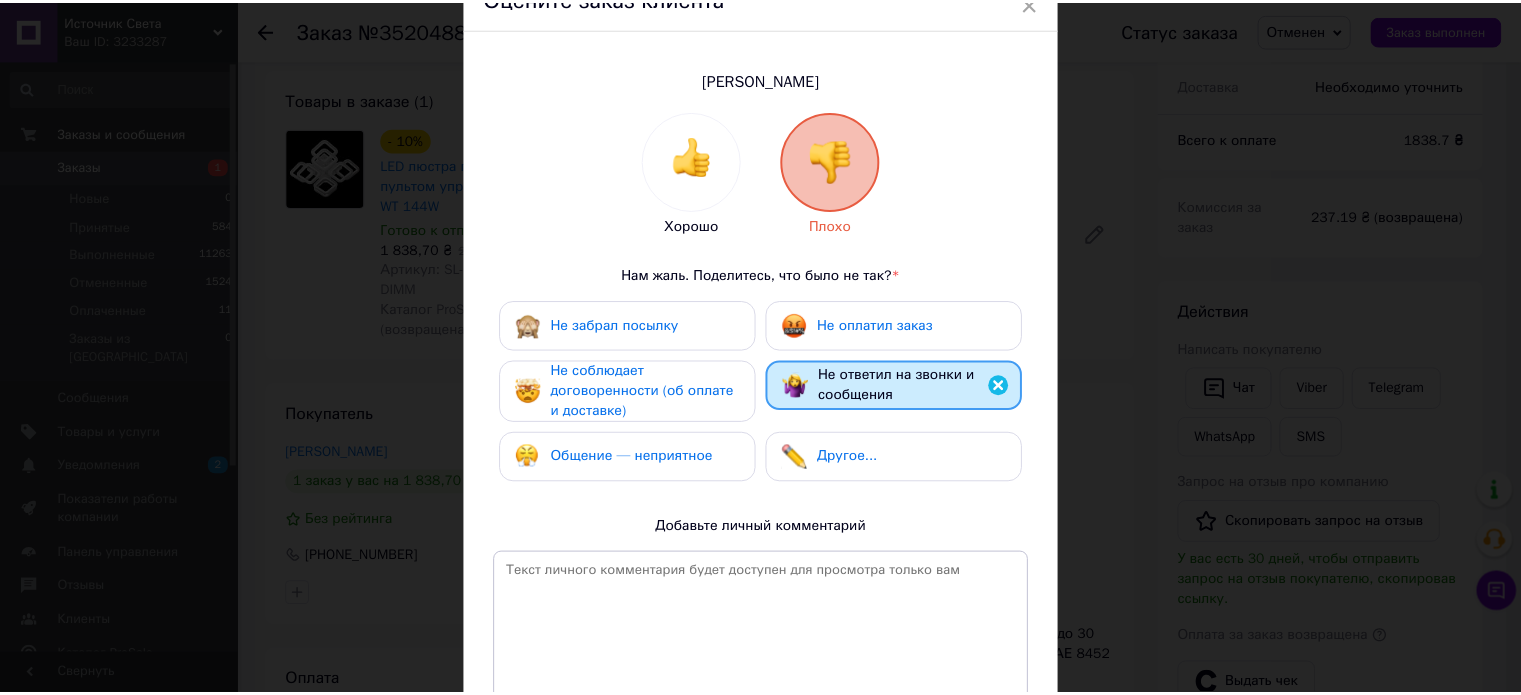 scroll, scrollTop: 200, scrollLeft: 0, axis: vertical 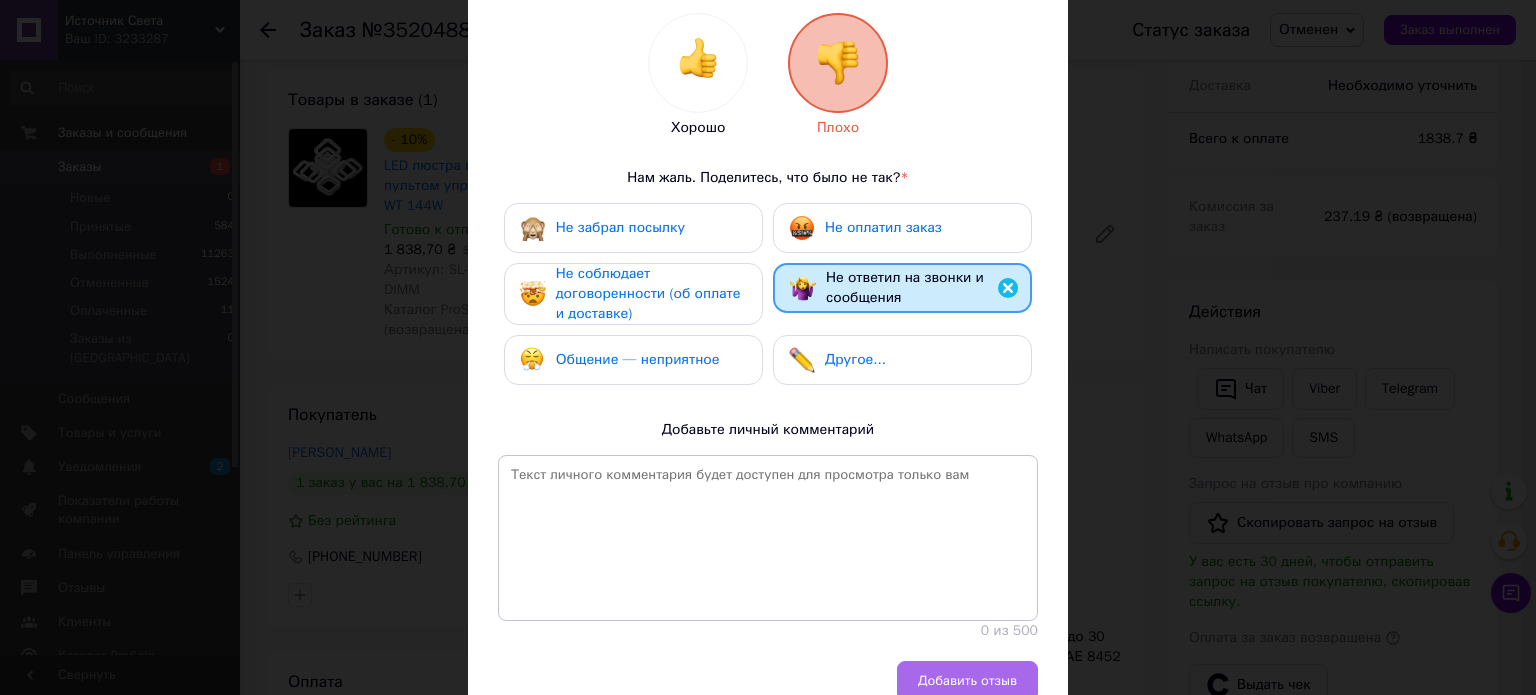 click on "Добавить отзыв" at bounding box center (967, 681) 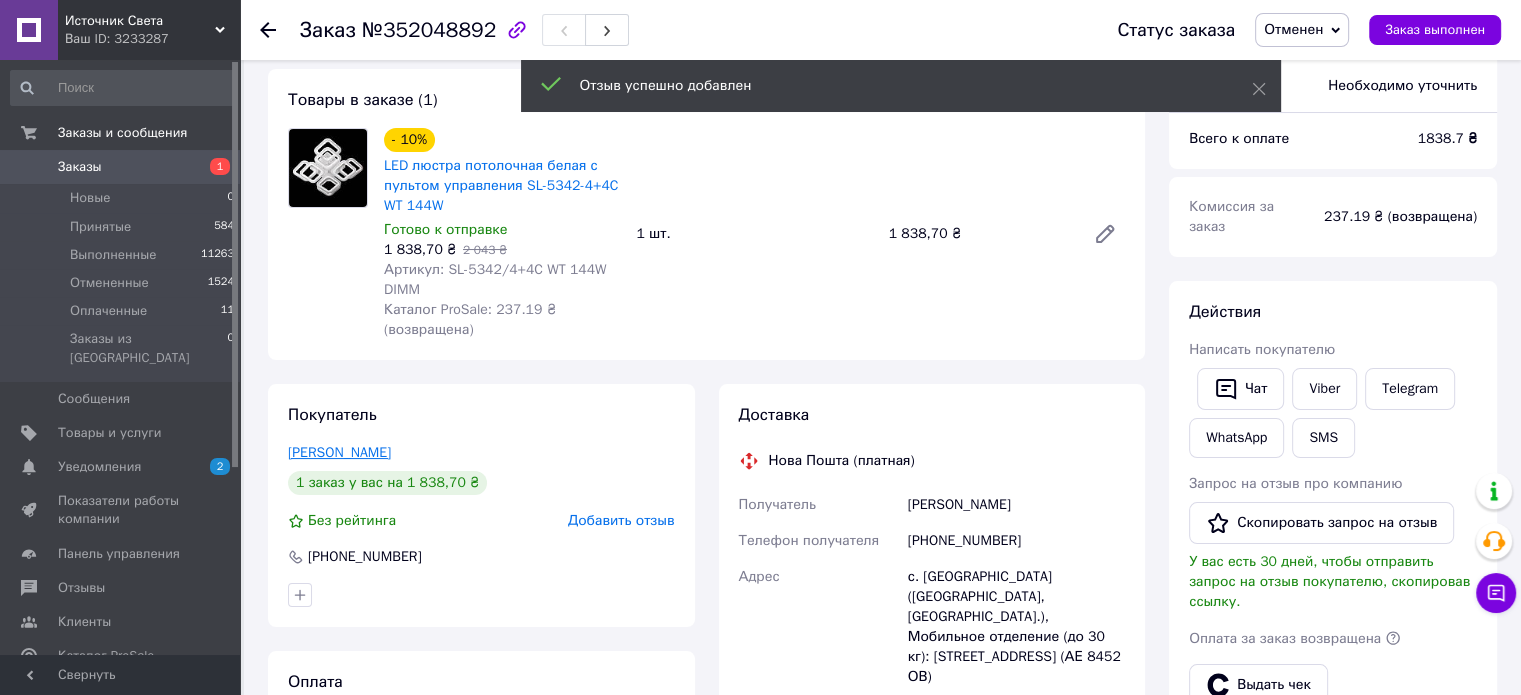click on "[PERSON_NAME]" at bounding box center [339, 452] 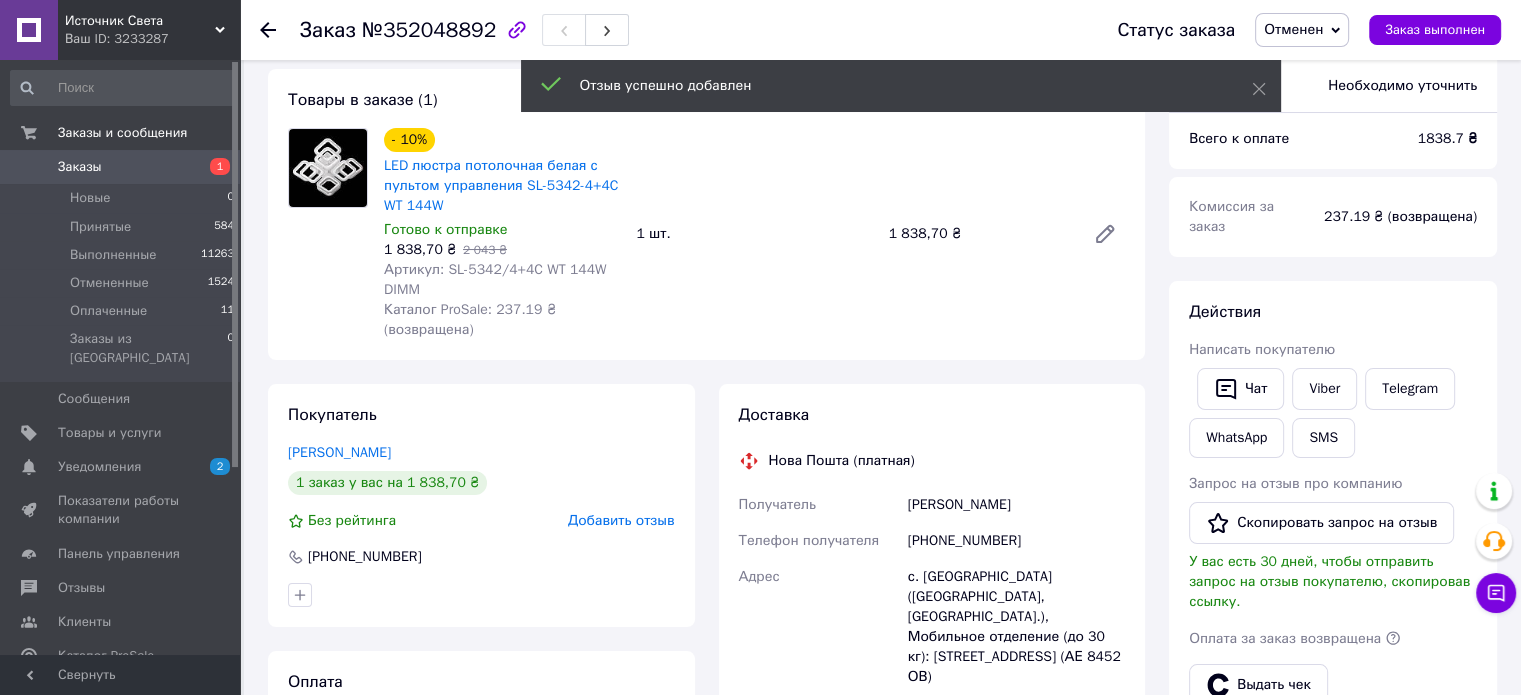 scroll, scrollTop: 0, scrollLeft: 0, axis: both 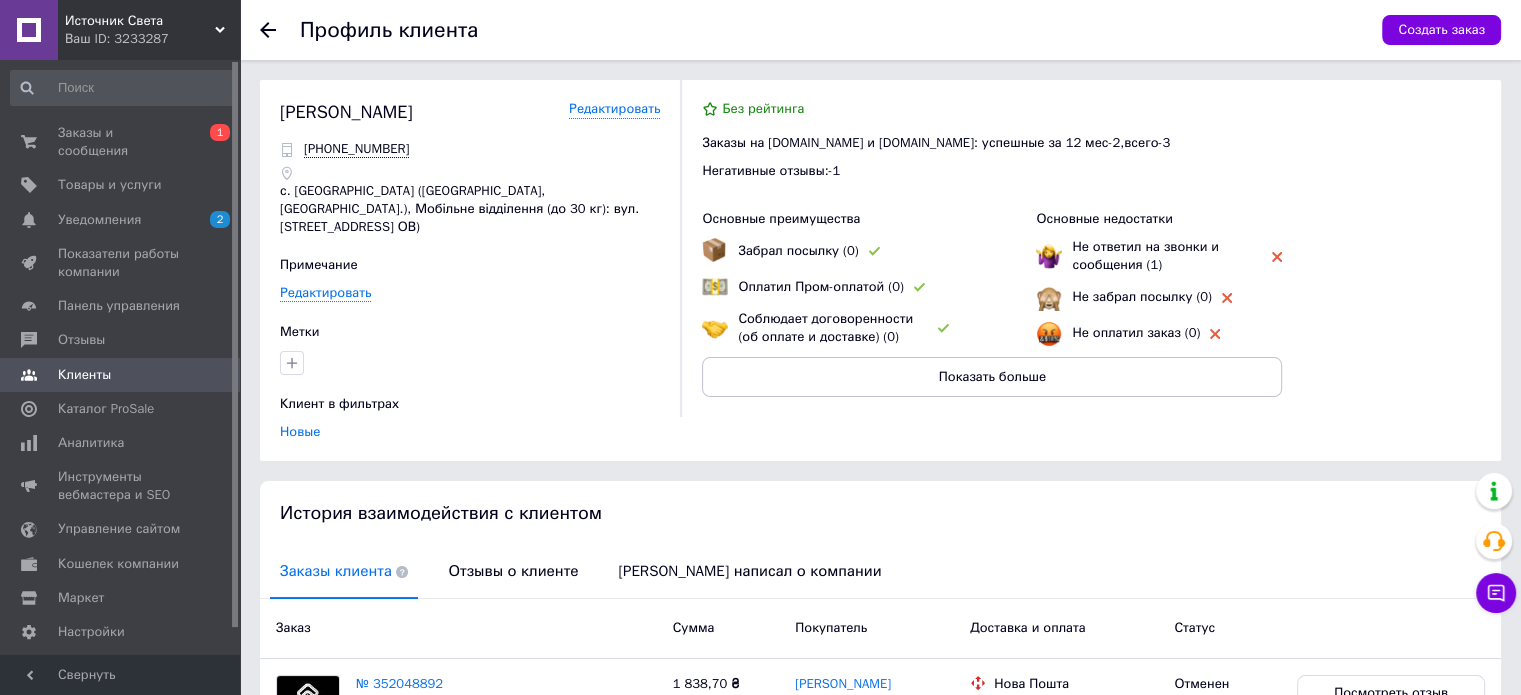 click 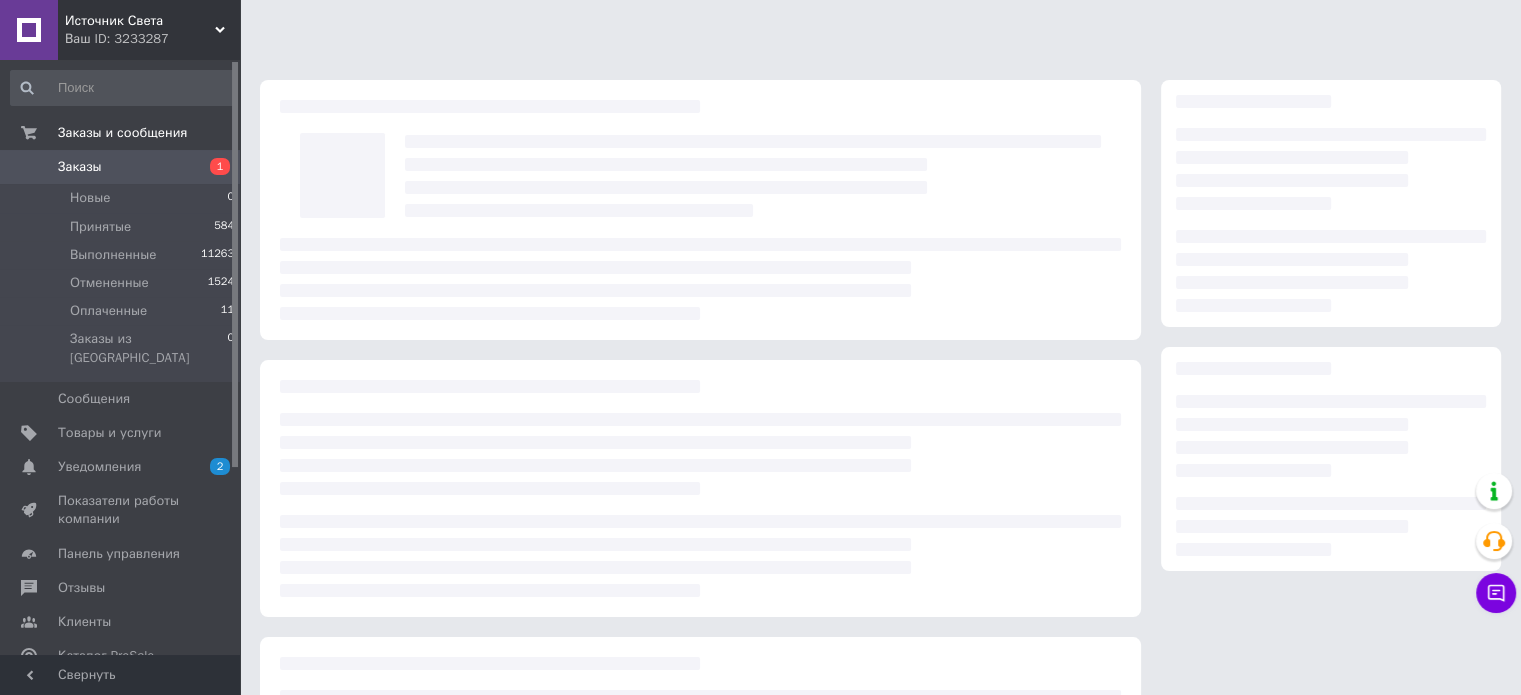 scroll, scrollTop: 103, scrollLeft: 0, axis: vertical 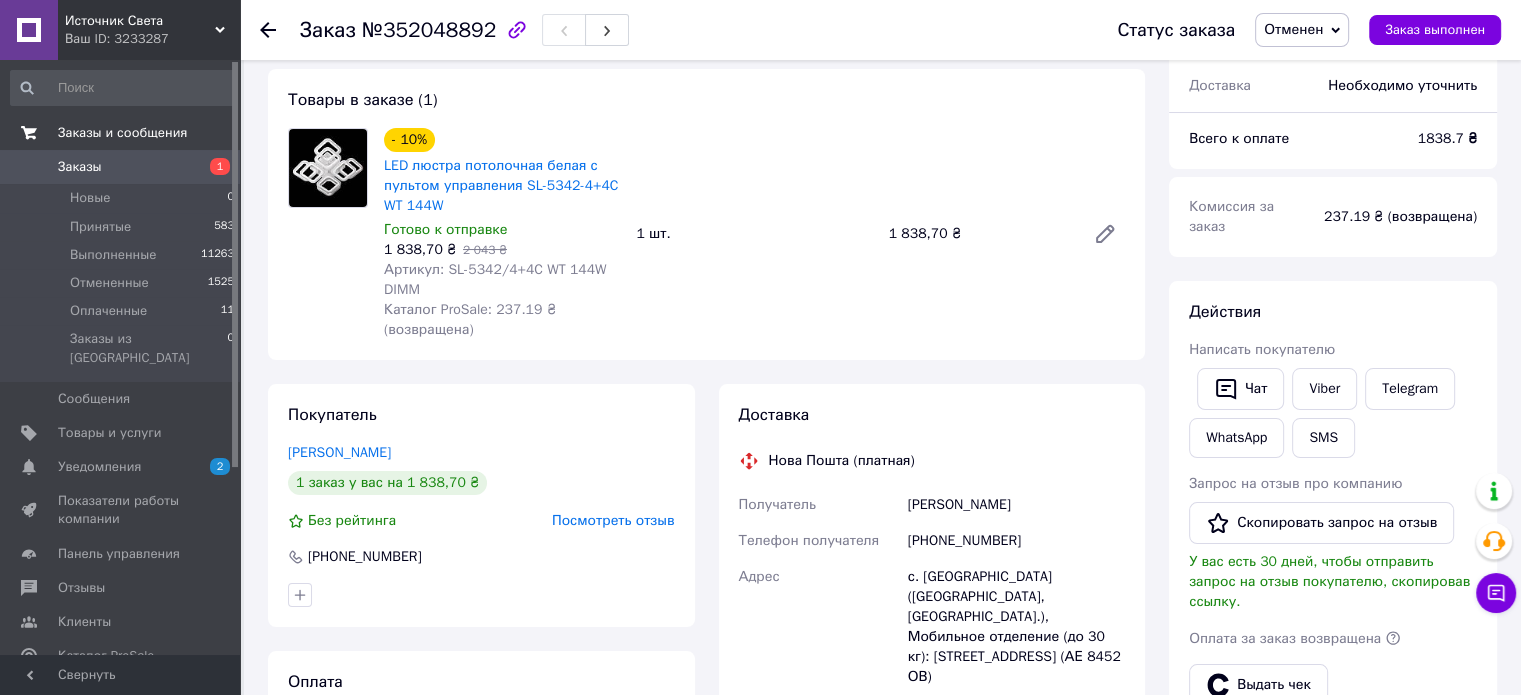 click on "Заказы и сообщения" at bounding box center [122, 133] 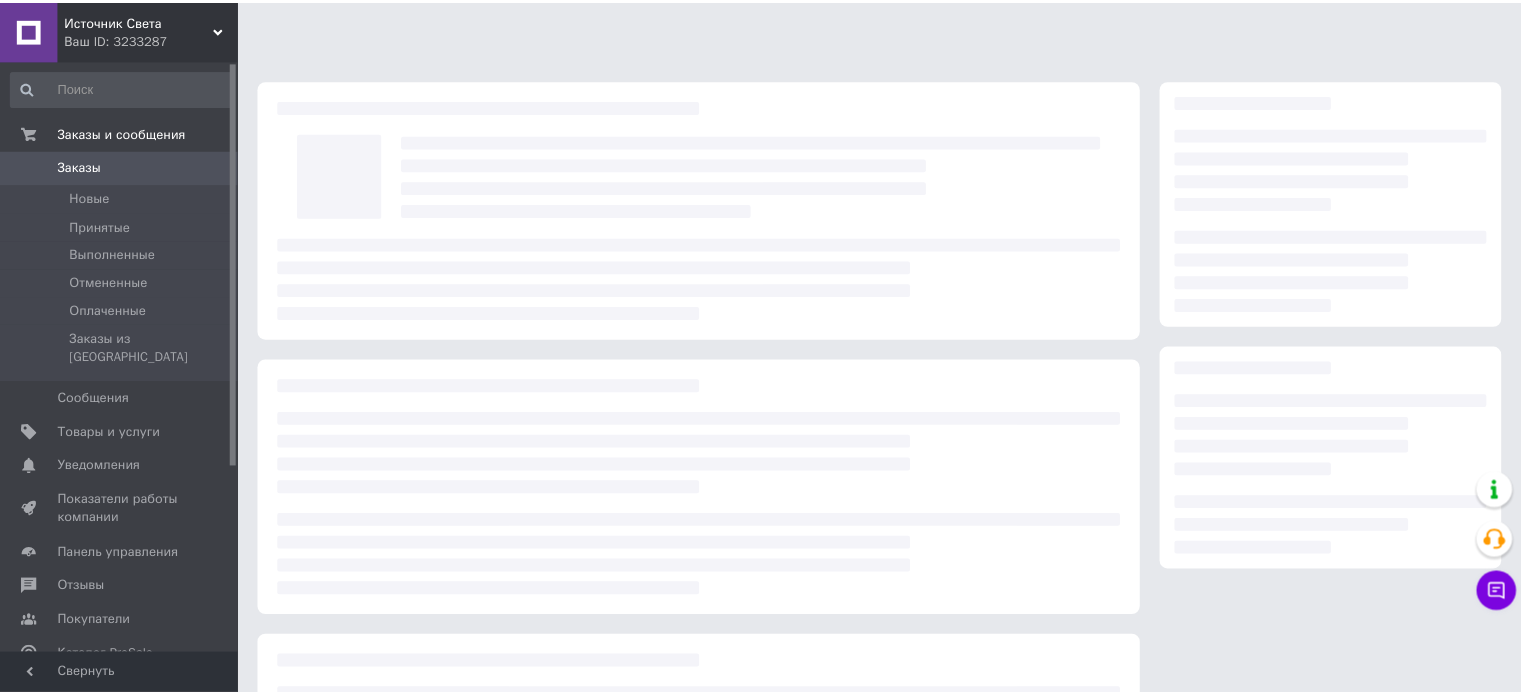 scroll, scrollTop: 103, scrollLeft: 0, axis: vertical 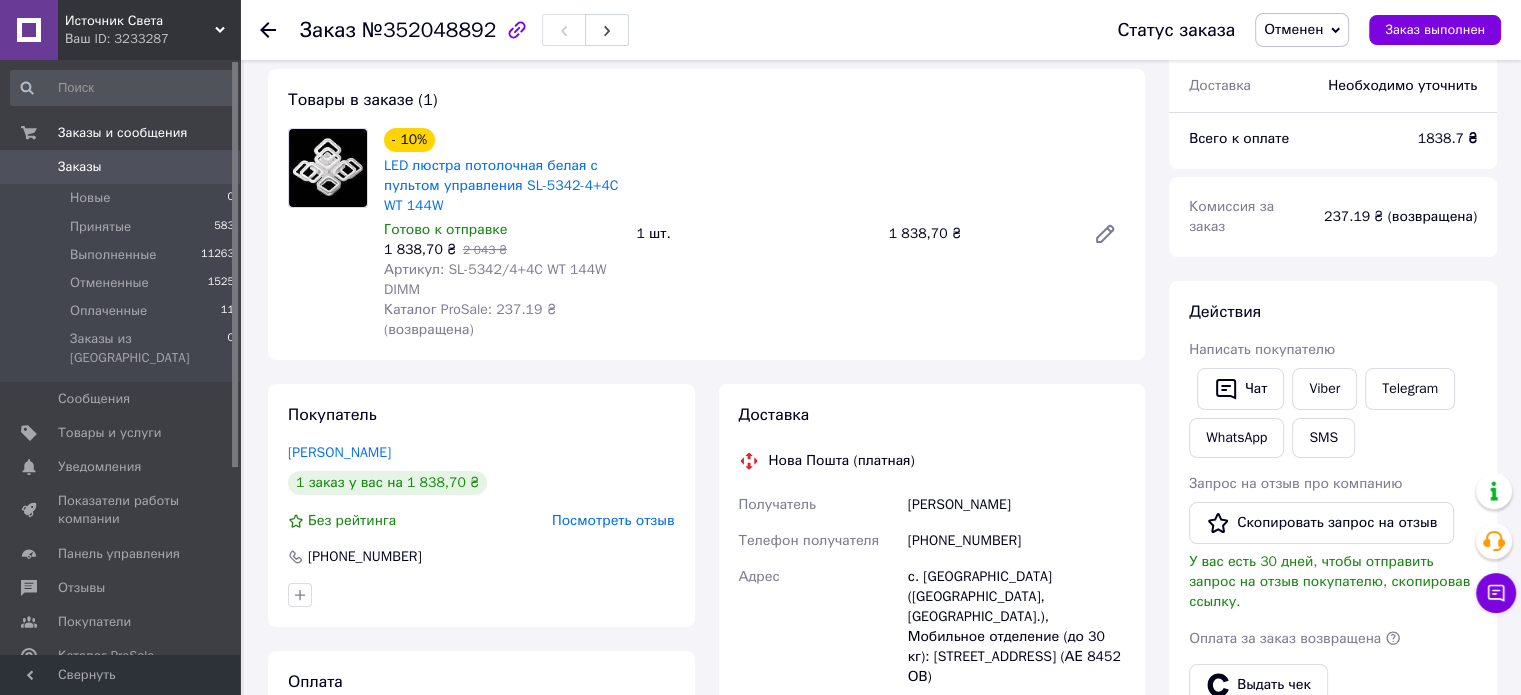 click 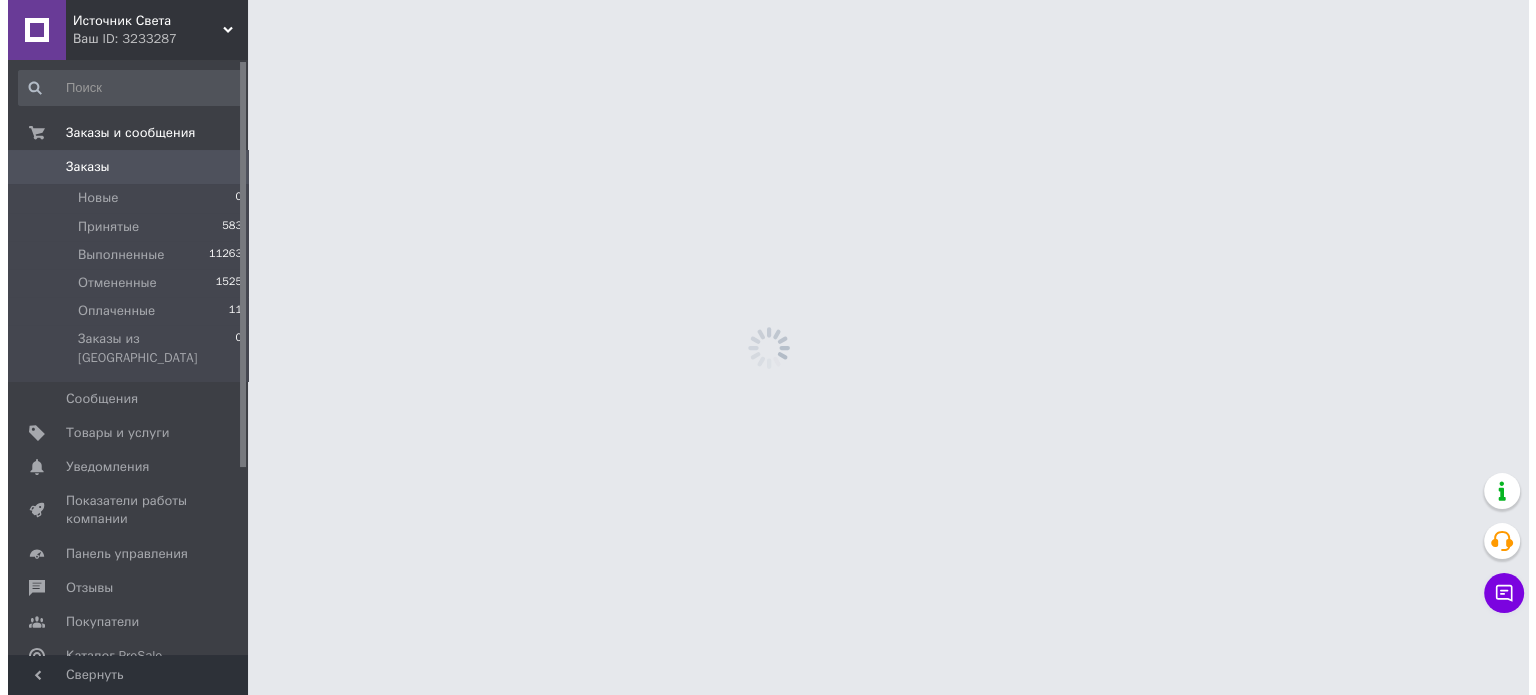 scroll, scrollTop: 0, scrollLeft: 0, axis: both 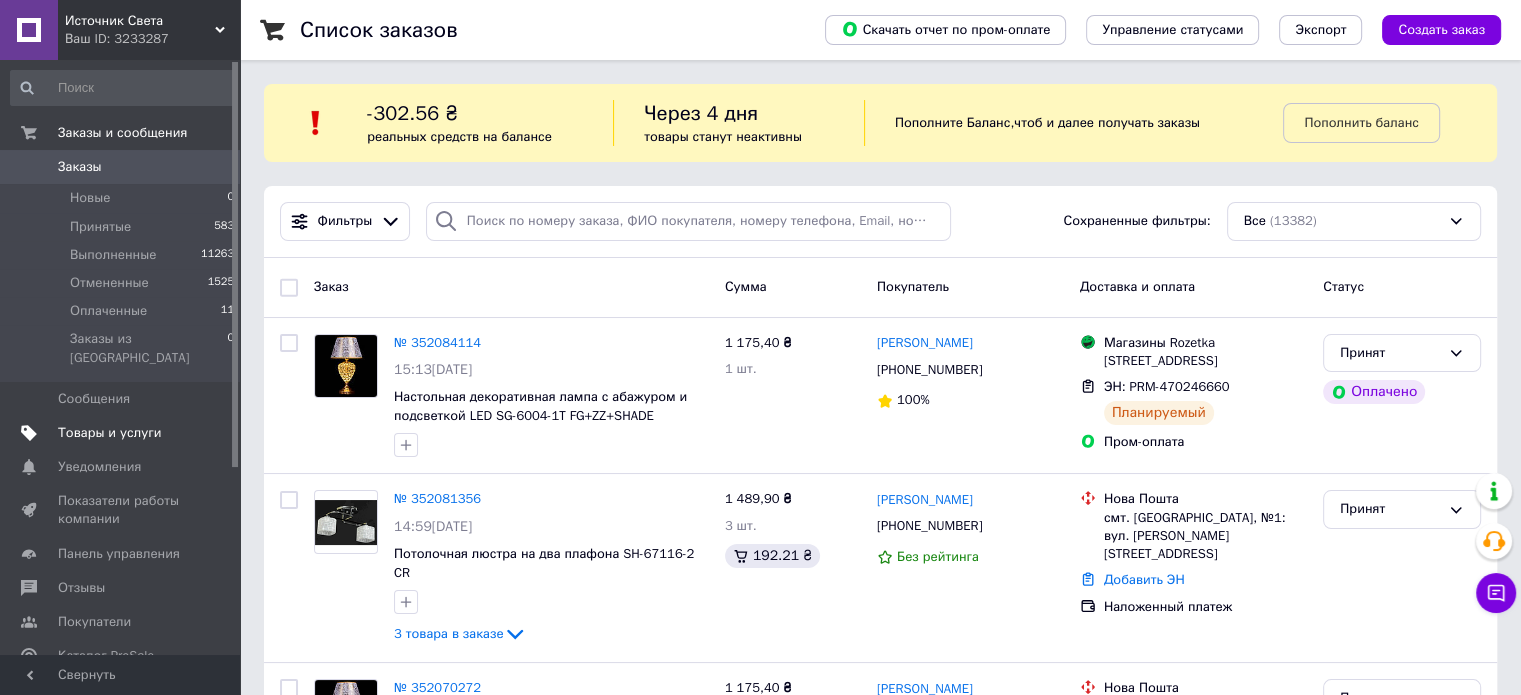 click on "Товары и услуги" at bounding box center [110, 433] 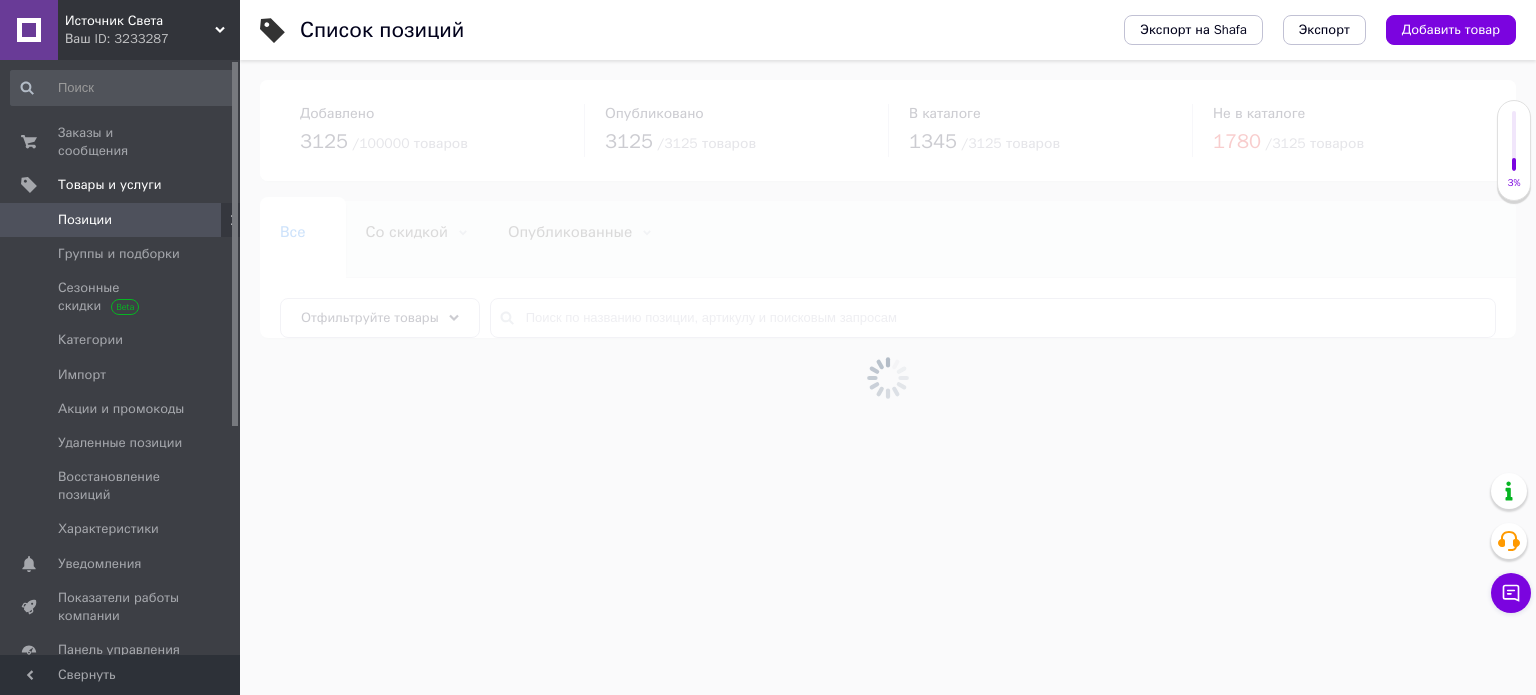 click at bounding box center (888, 377) 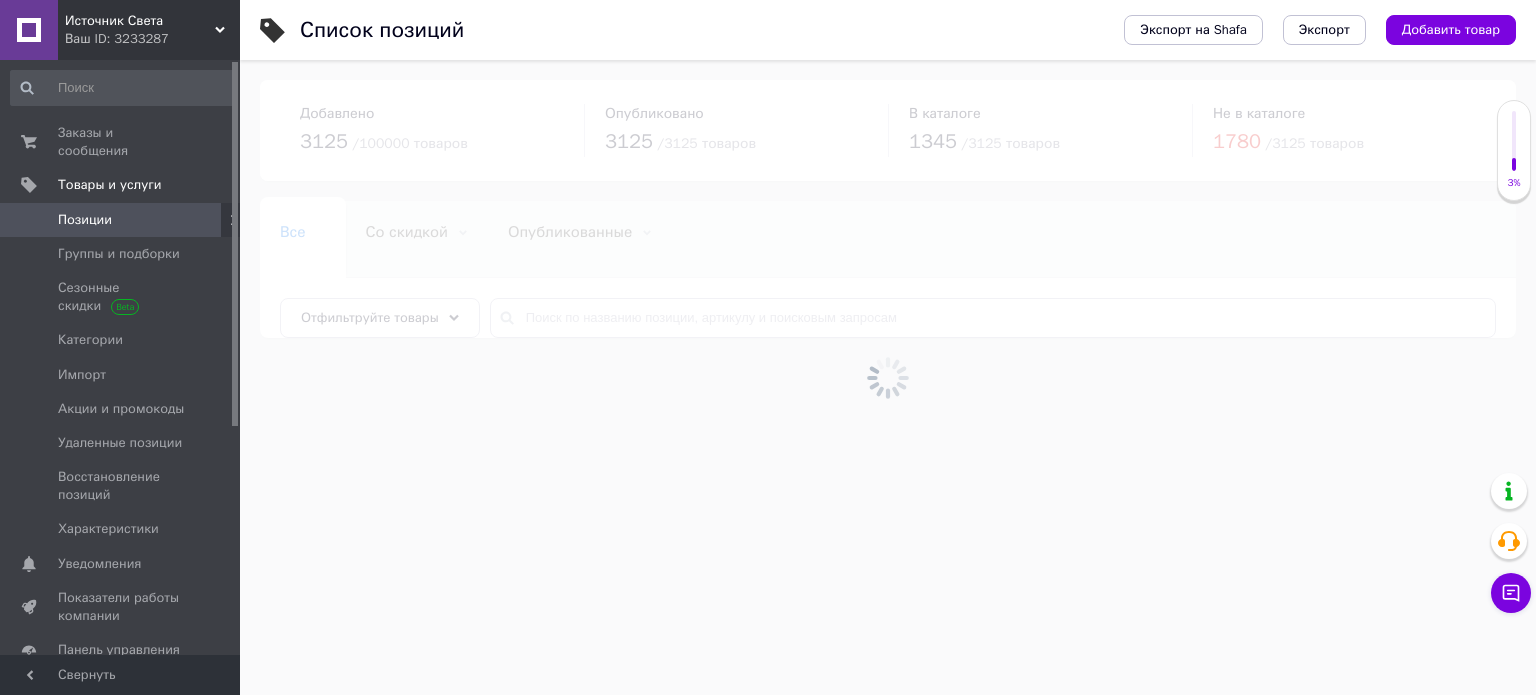 click at bounding box center (888, 377) 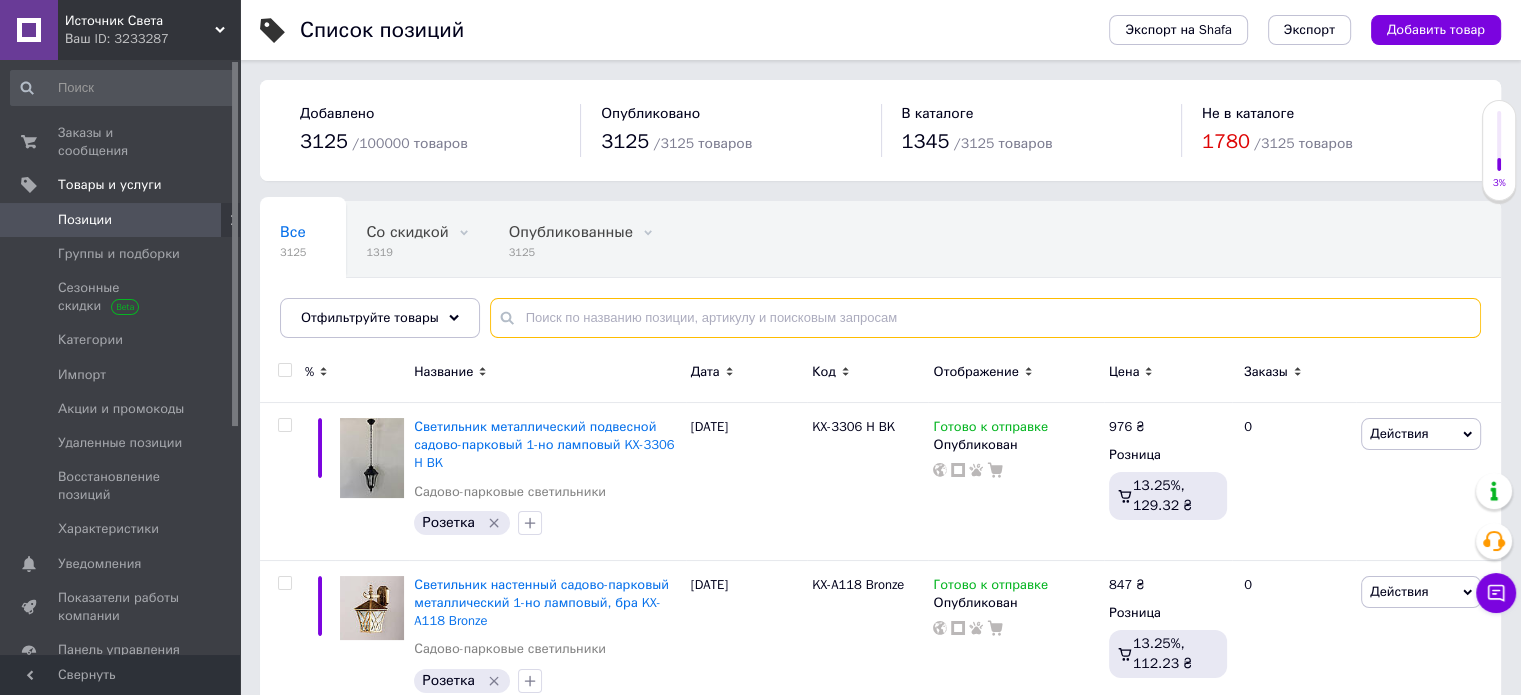 click at bounding box center [985, 318] 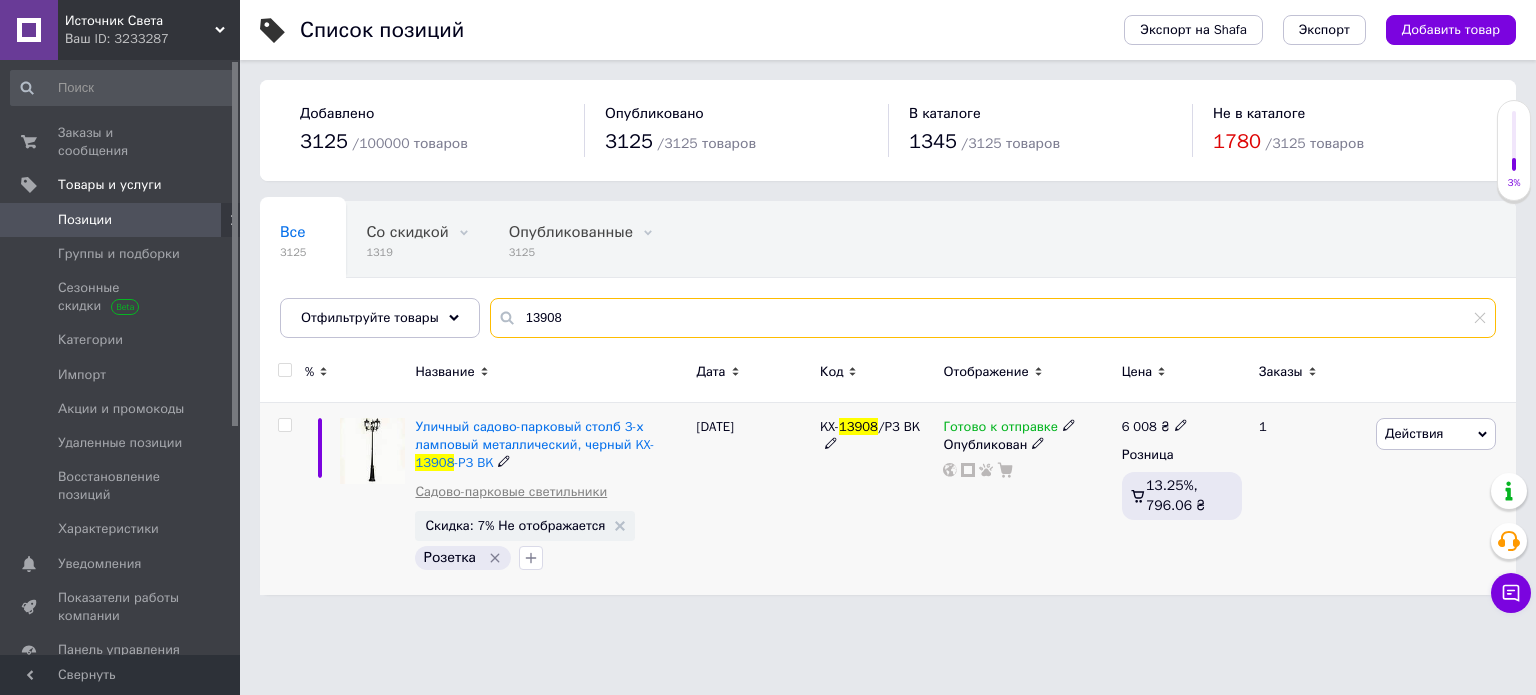 type on "13908" 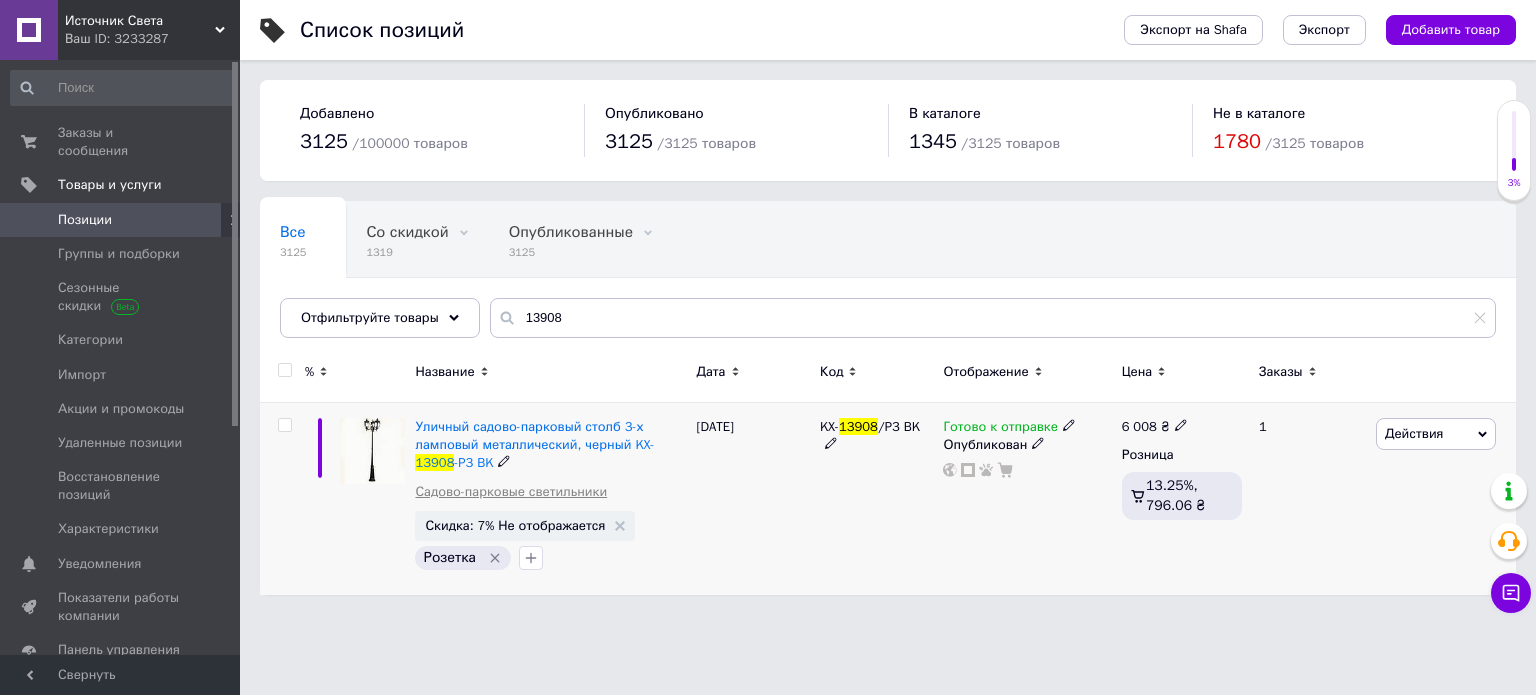 click on "Садово-парковые светильники" at bounding box center [511, 492] 